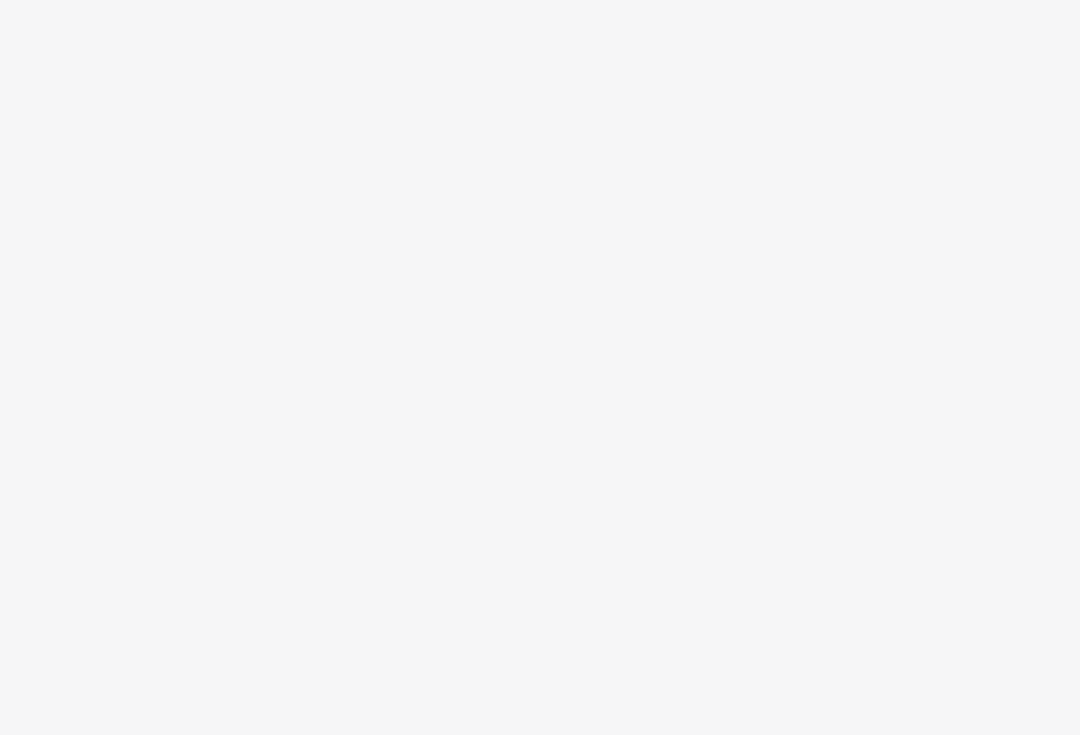 scroll, scrollTop: 0, scrollLeft: 0, axis: both 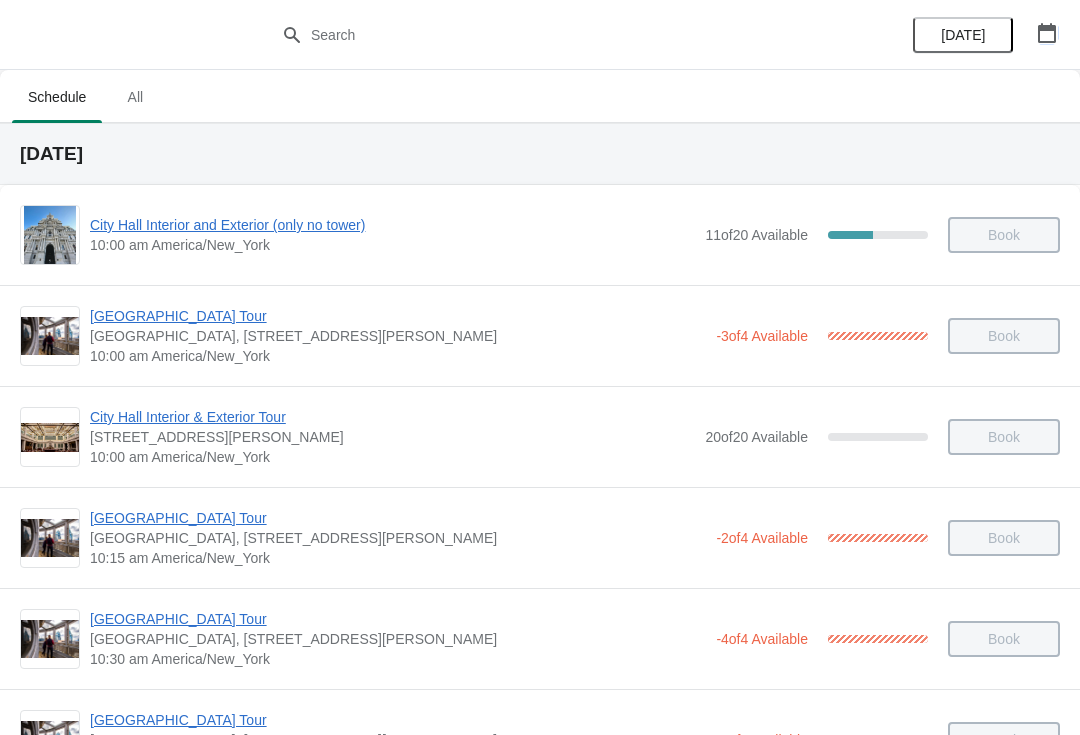 click 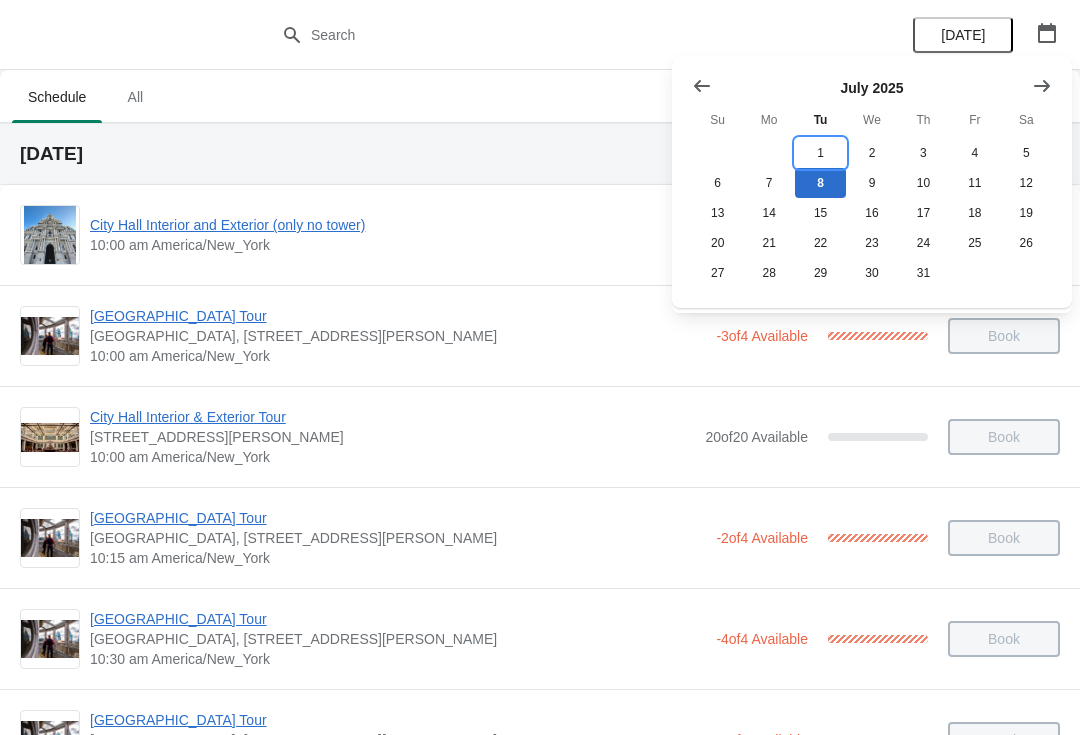 click on "1" at bounding box center (820, 153) 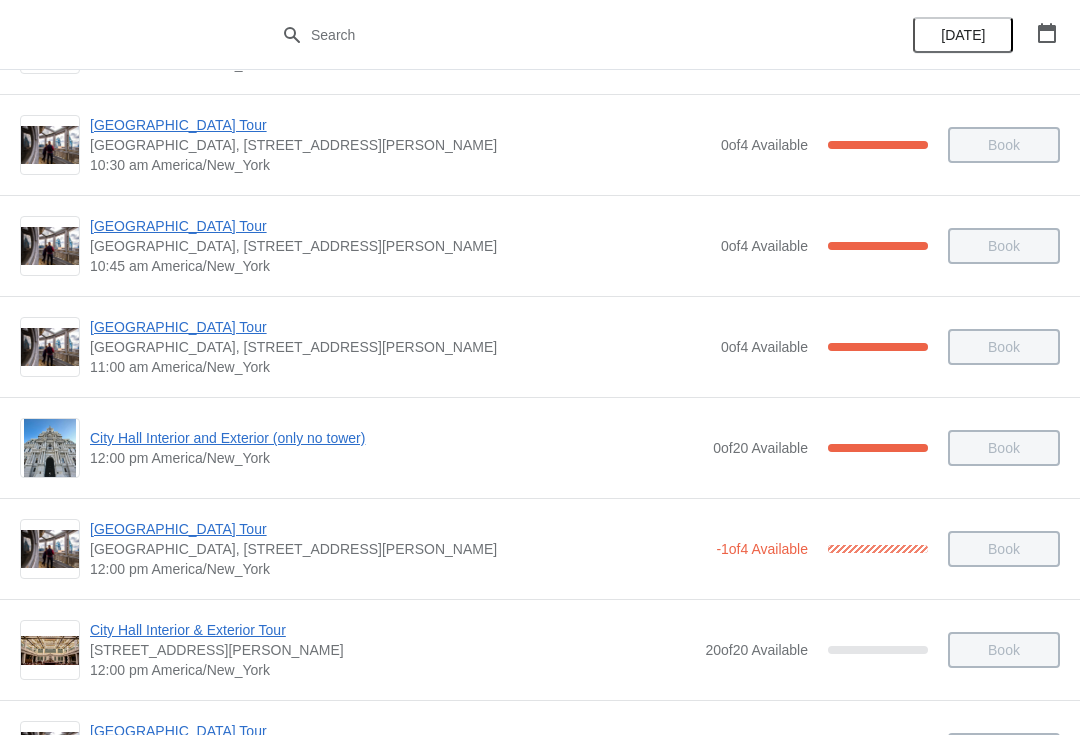 scroll, scrollTop: 498, scrollLeft: 0, axis: vertical 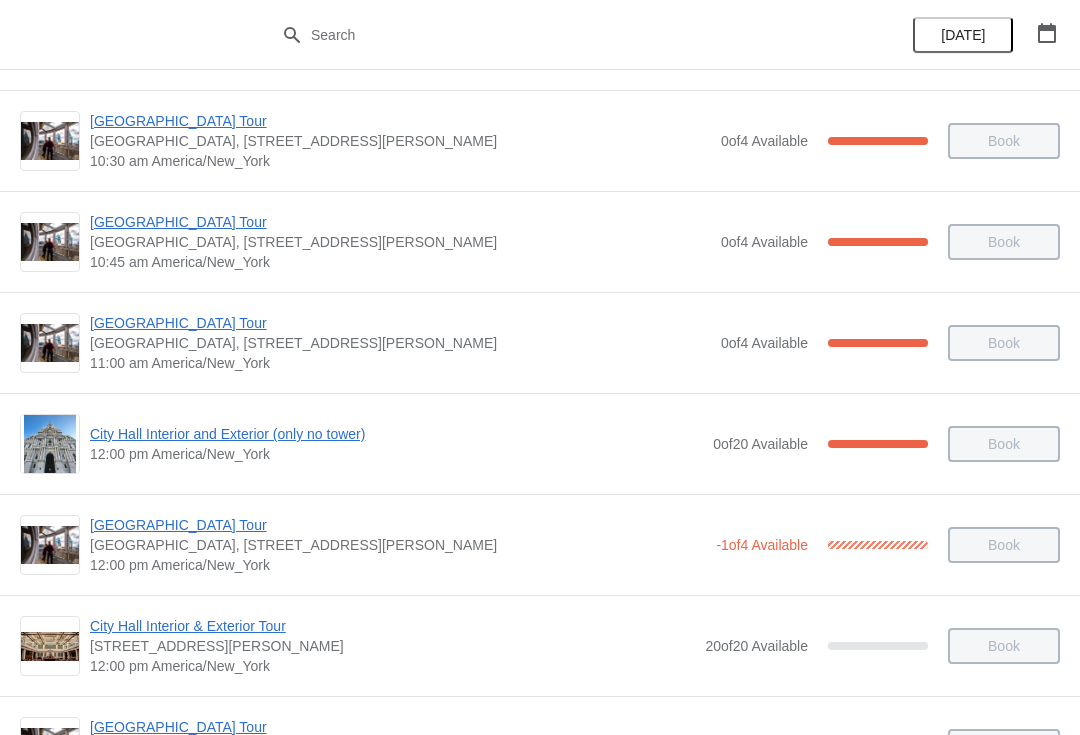 click on "City Hall Interior and Exterior (only no tower)" at bounding box center [396, 434] 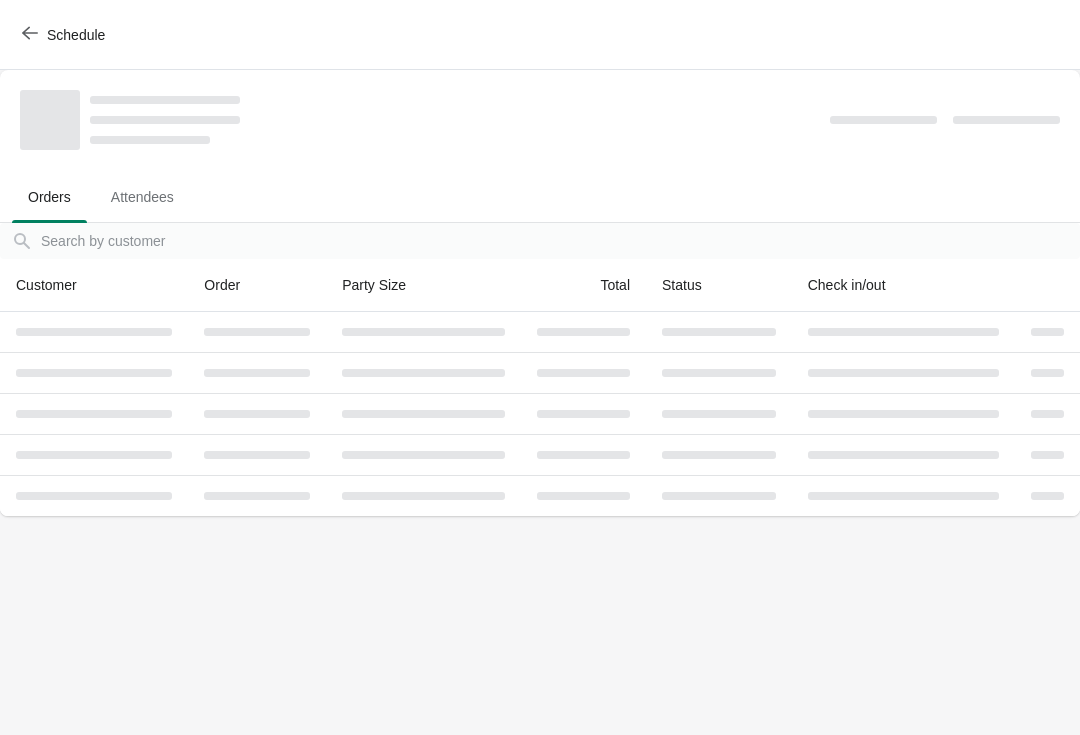 scroll, scrollTop: 0, scrollLeft: 0, axis: both 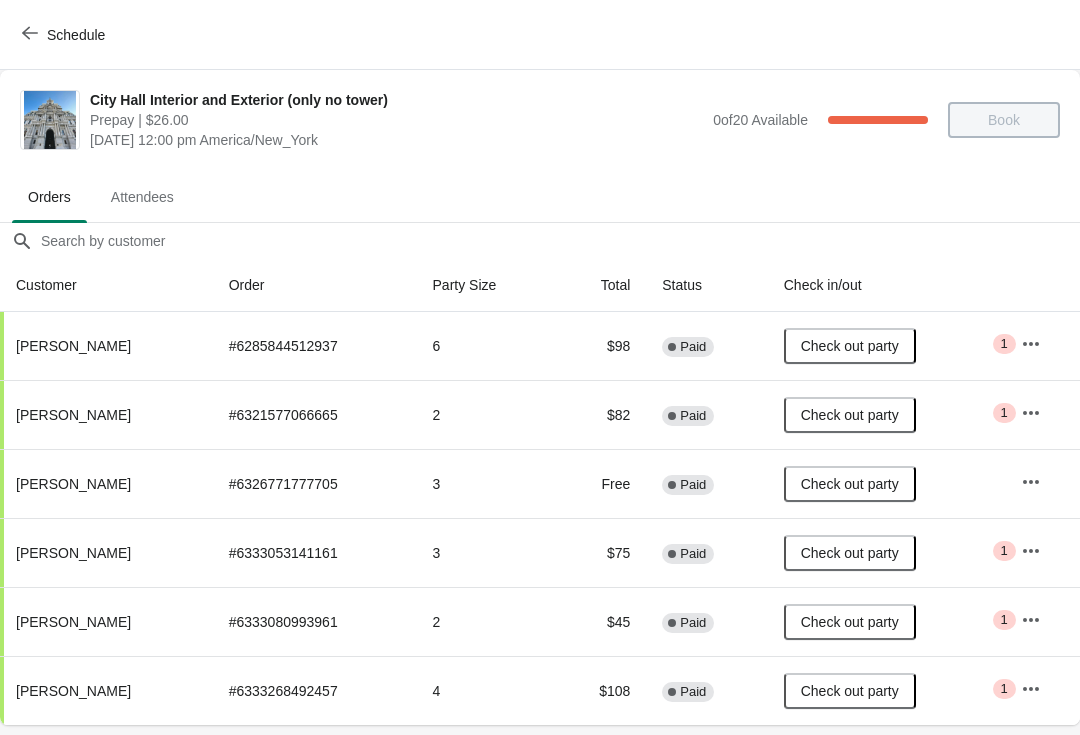 click 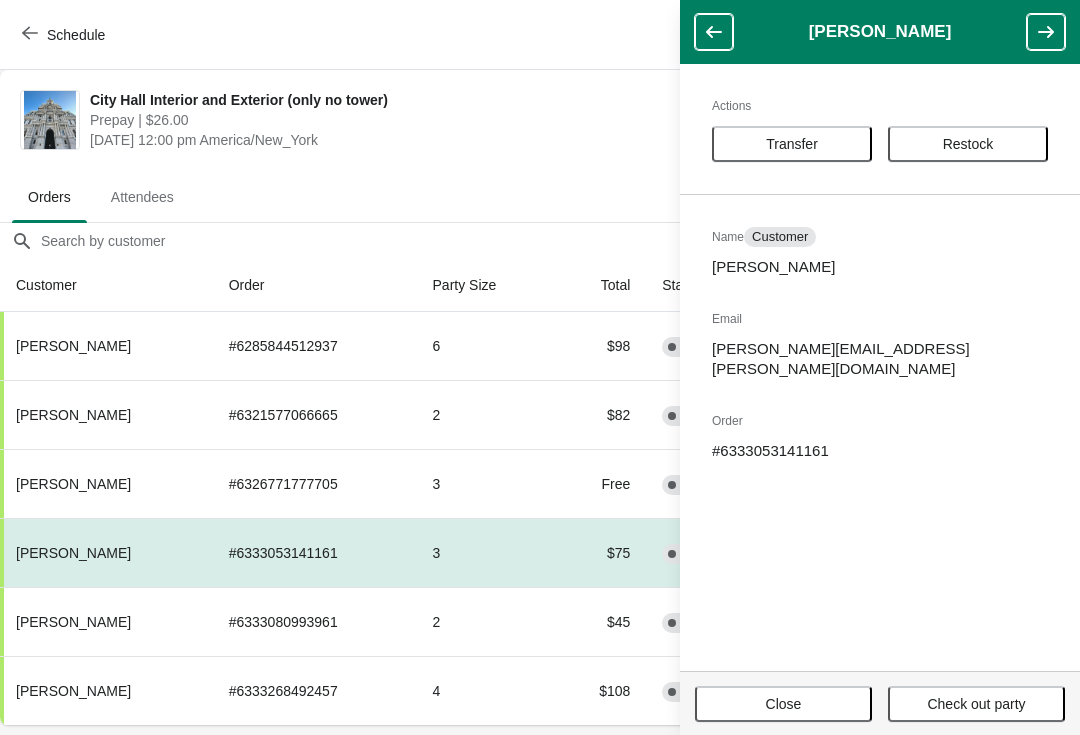 click on "Transfer" at bounding box center [792, 144] 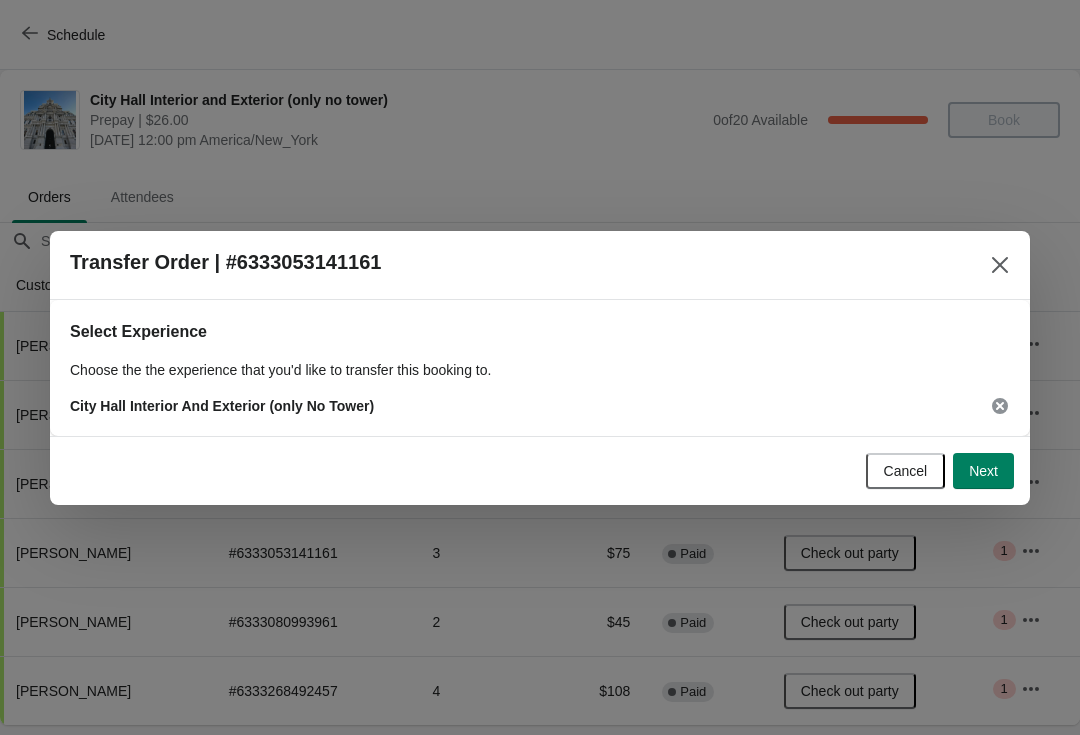 click on "Next" at bounding box center [983, 471] 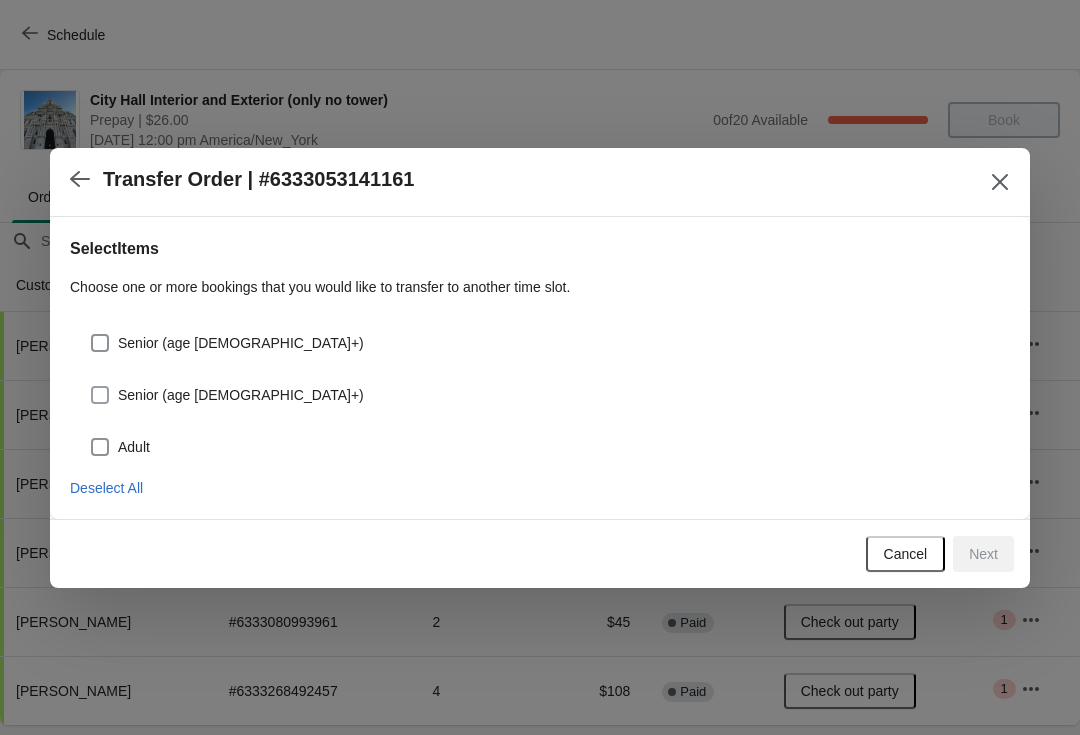 click at bounding box center [100, 395] 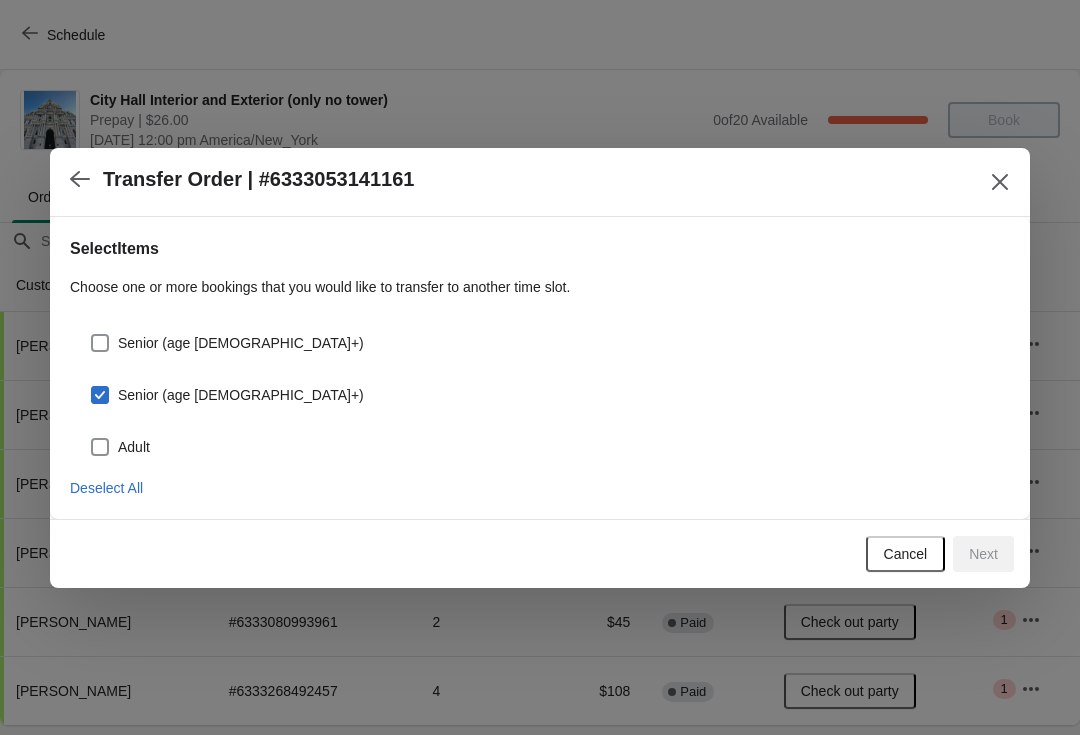 checkbox on "true" 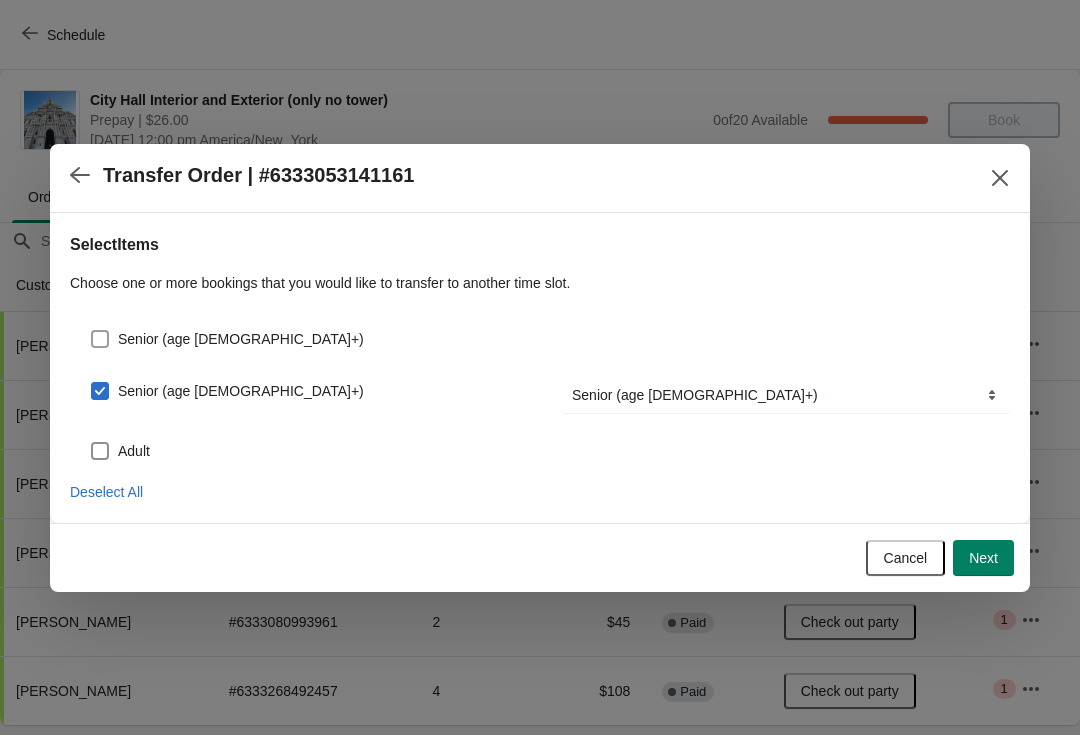 click at bounding box center [100, 339] 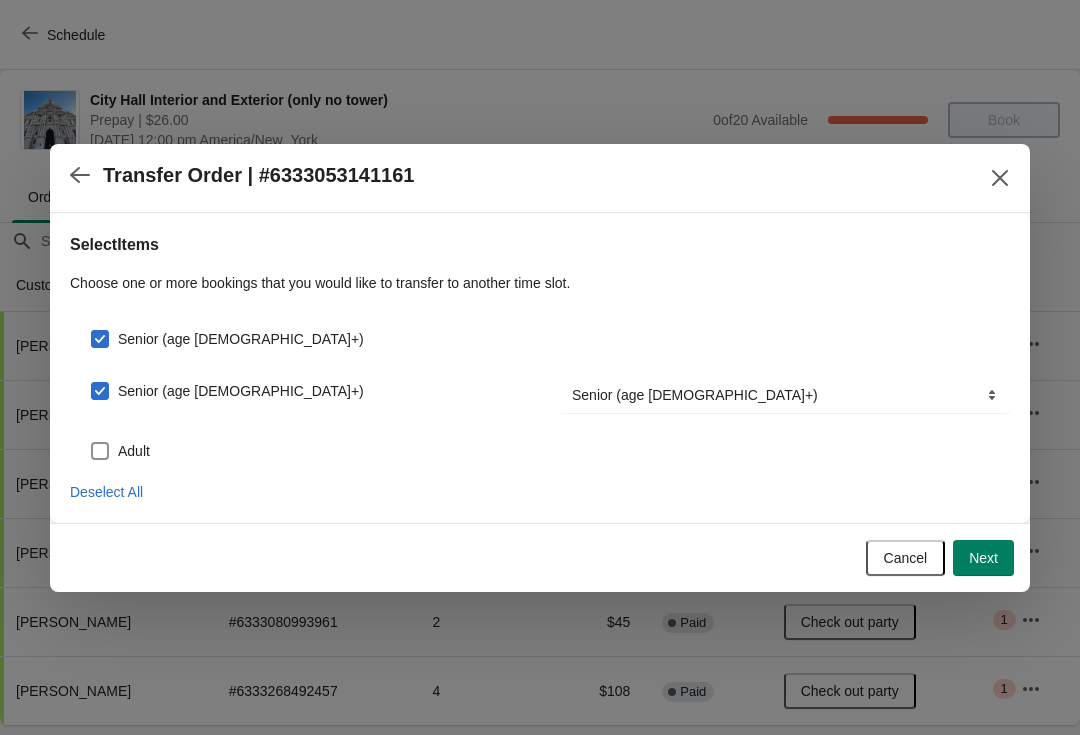 checkbox on "true" 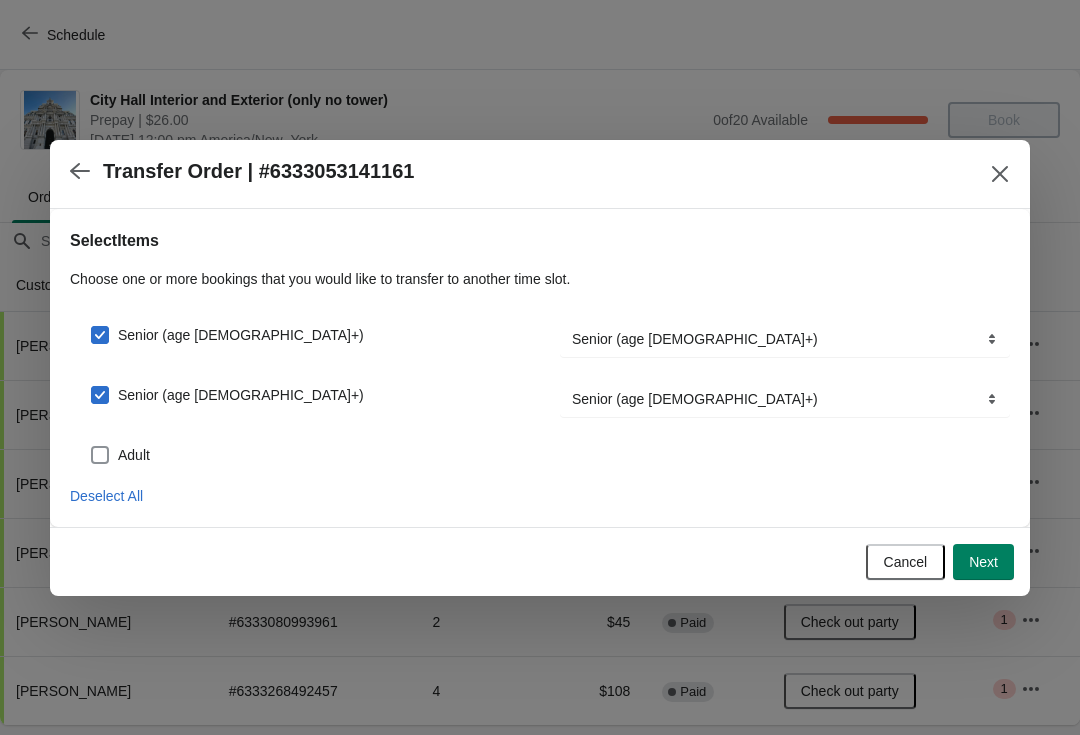 click at bounding box center (100, 455) 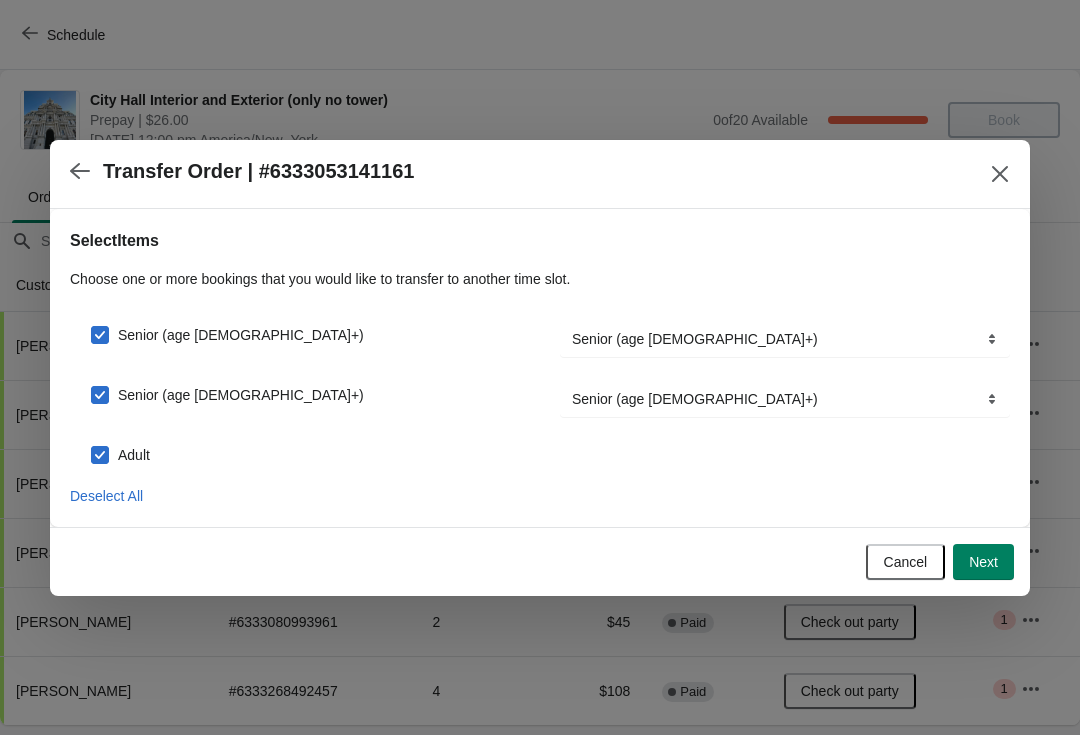 checkbox on "true" 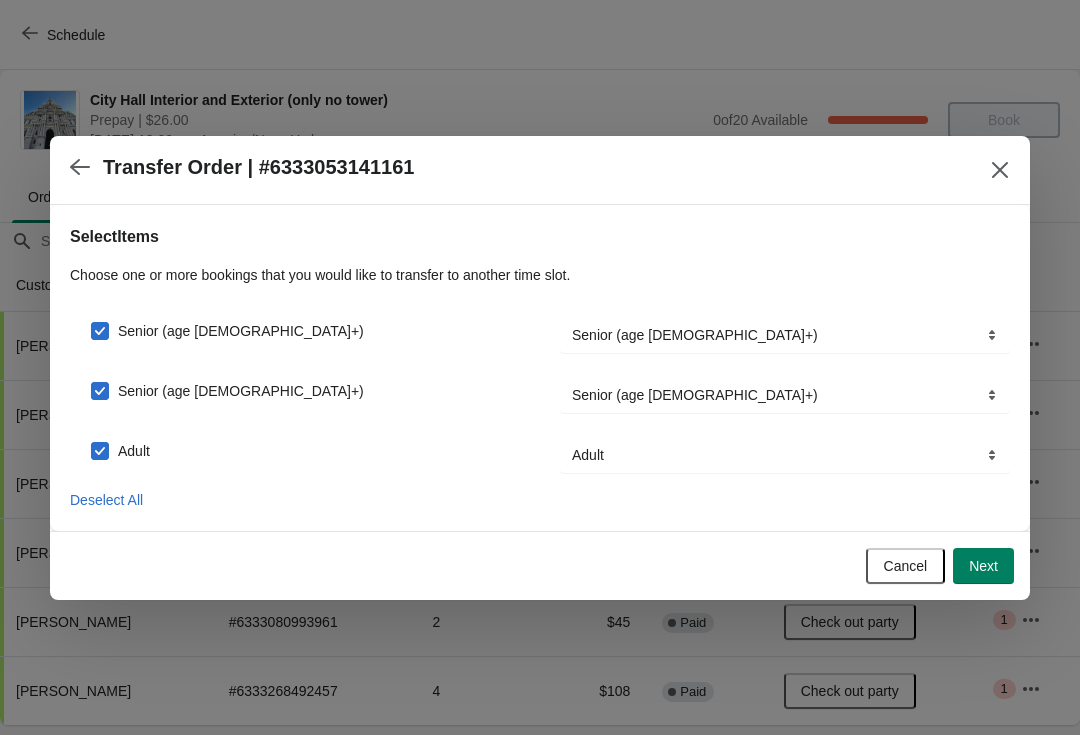 click on "Next" at bounding box center (983, 566) 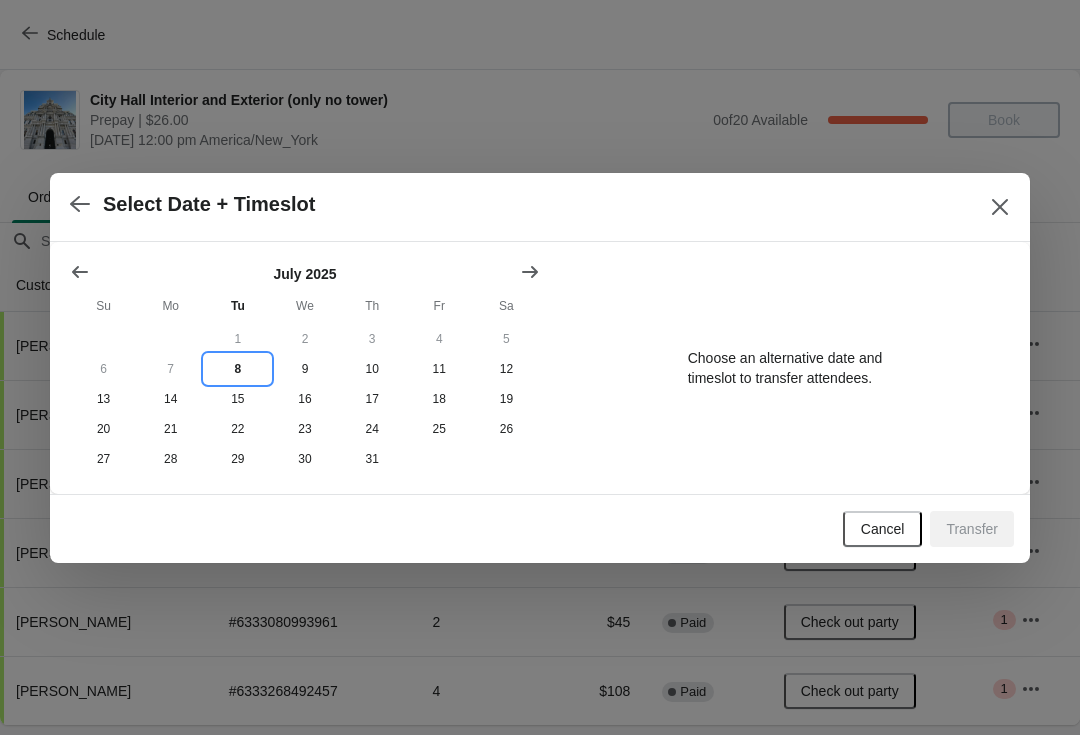 click on "8" at bounding box center [237, 369] 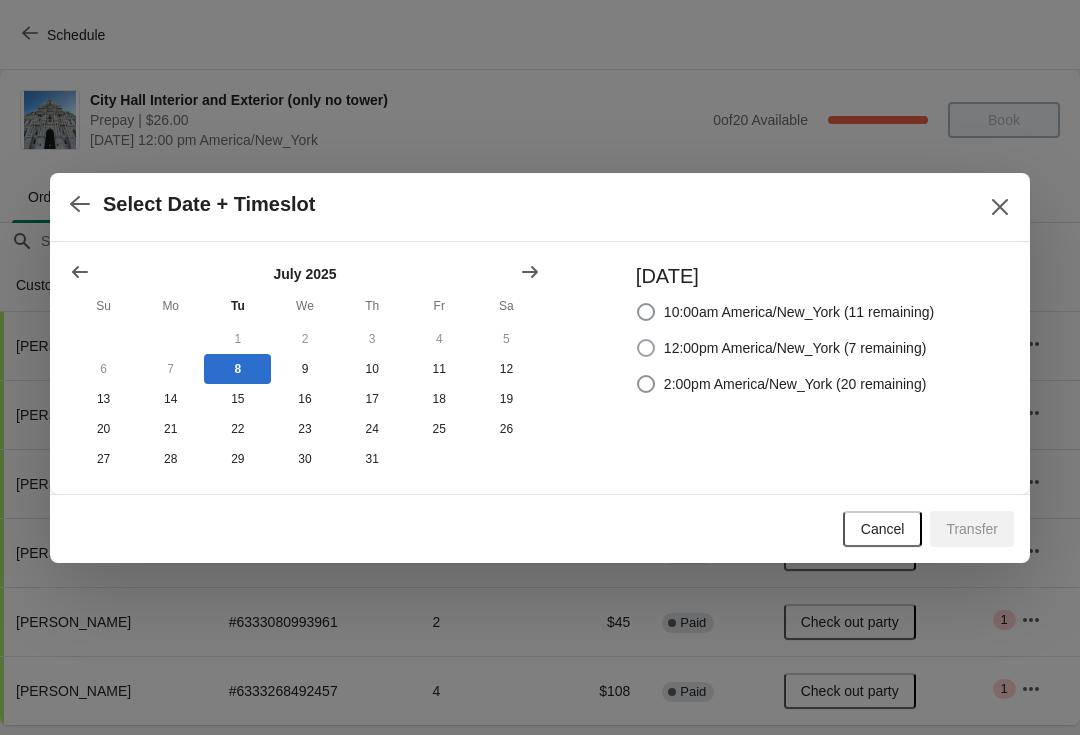 click at bounding box center (646, 348) 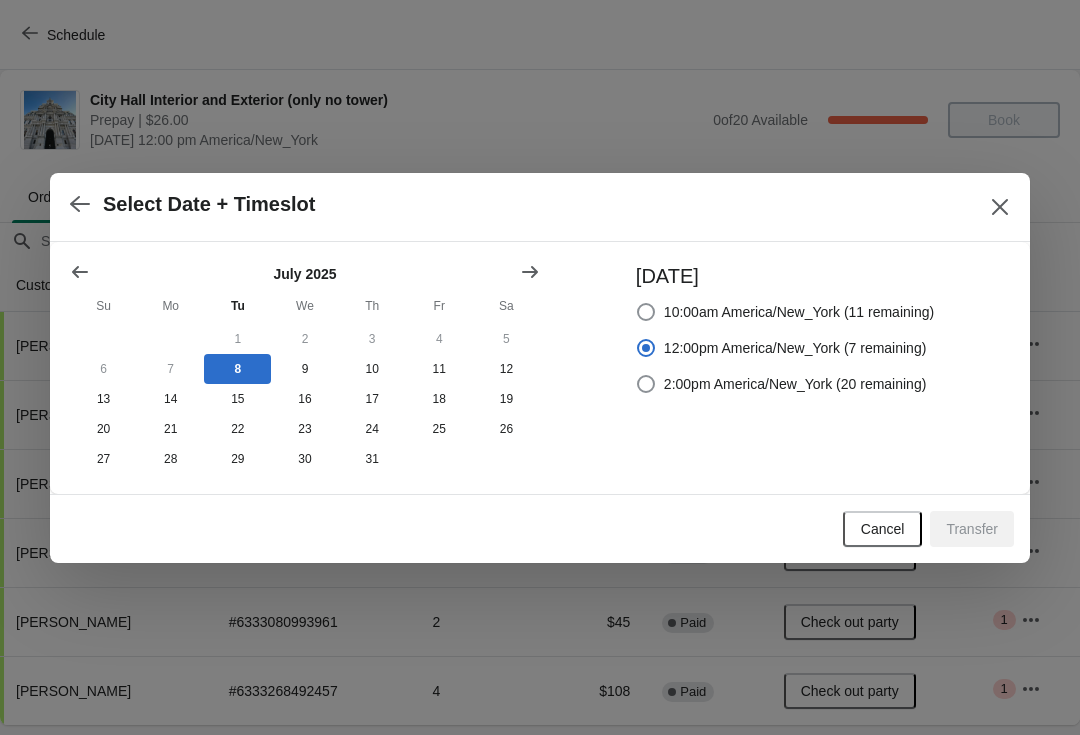 radio on "true" 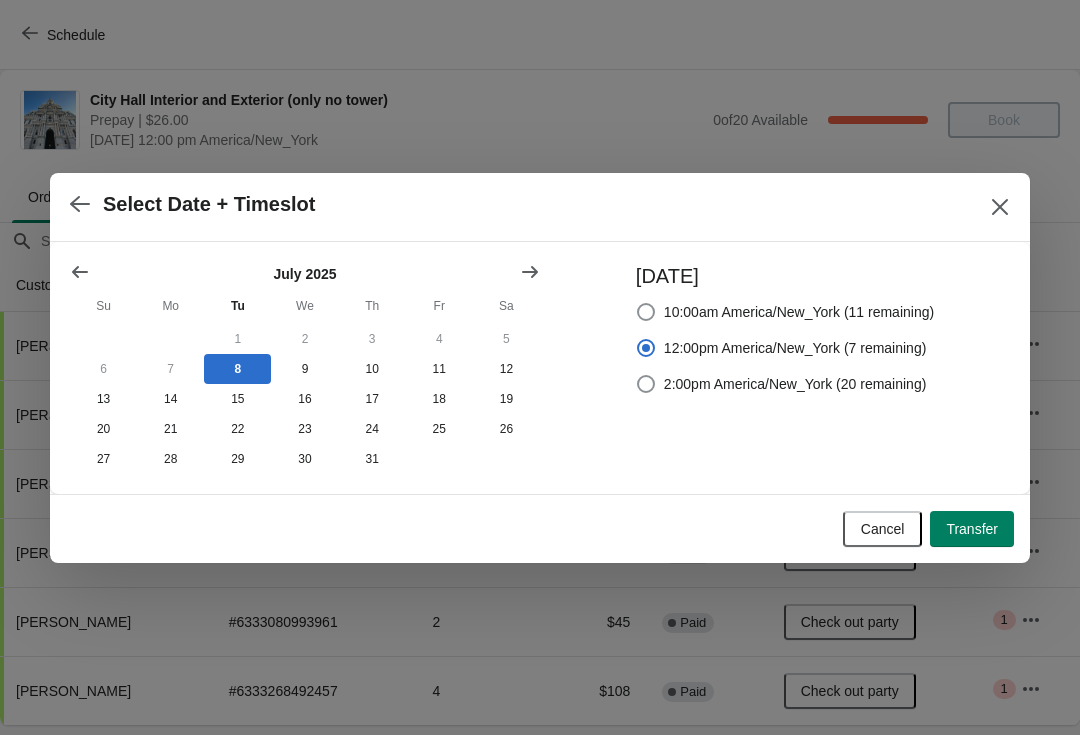 click on "Transfer" at bounding box center (972, 529) 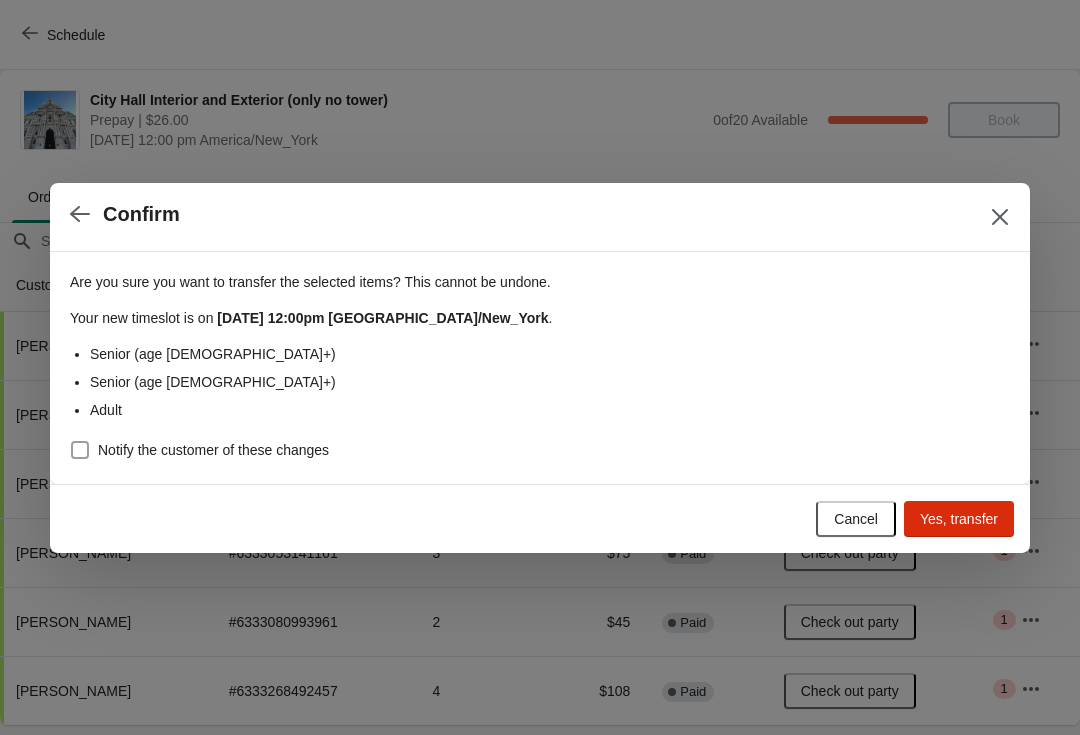 click at bounding box center (80, 450) 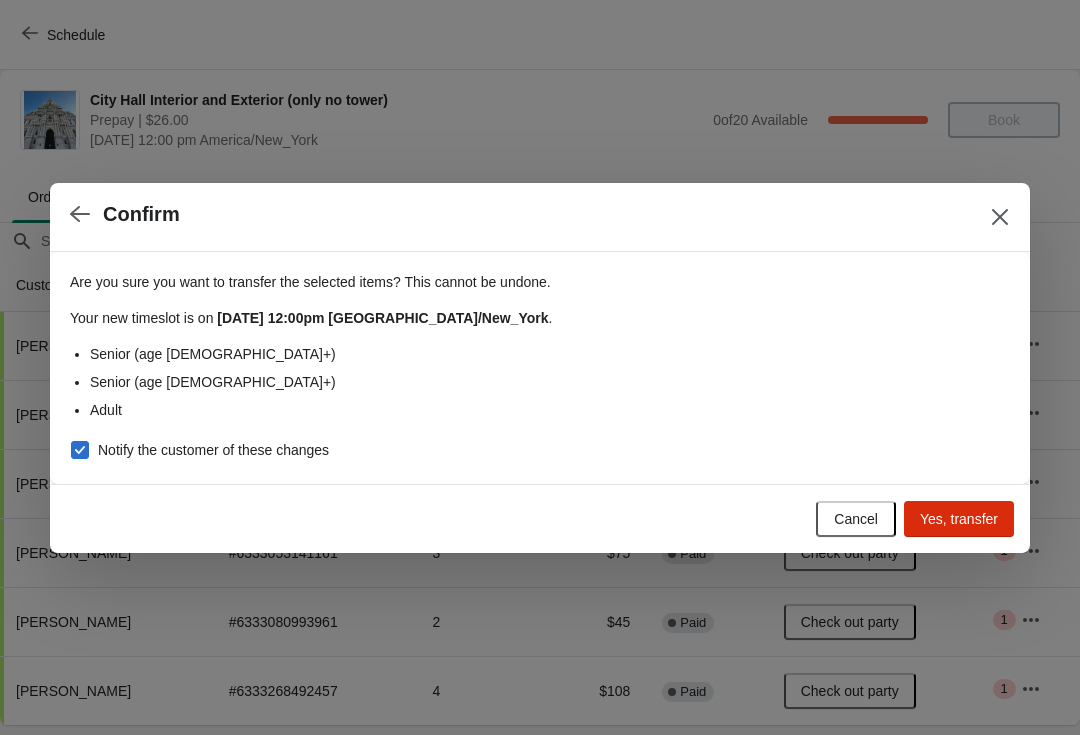 checkbox on "true" 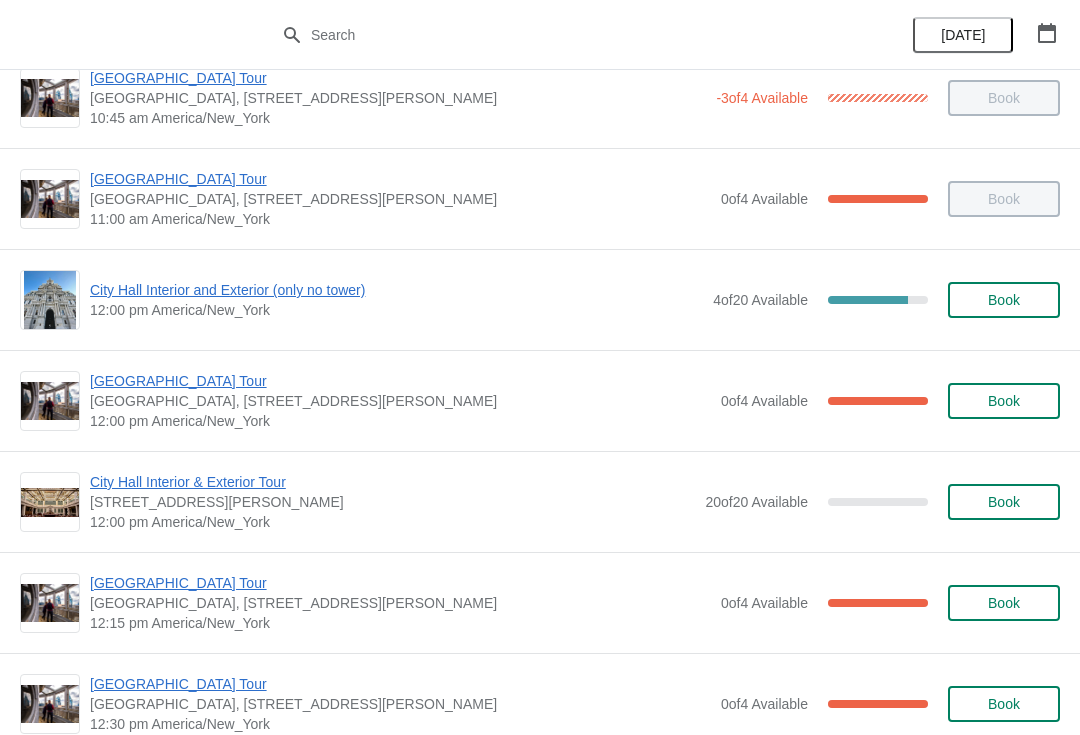 scroll, scrollTop: 645, scrollLeft: 0, axis: vertical 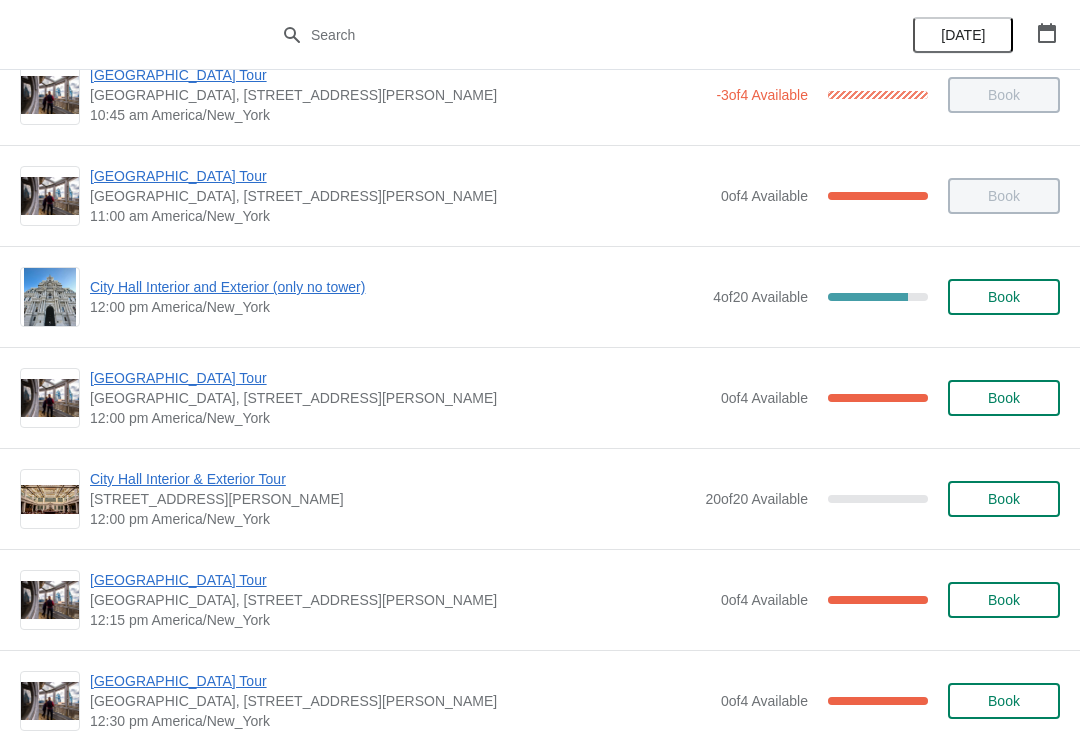 click on "City Hall Interior and Exterior (only no tower)" at bounding box center (396, 287) 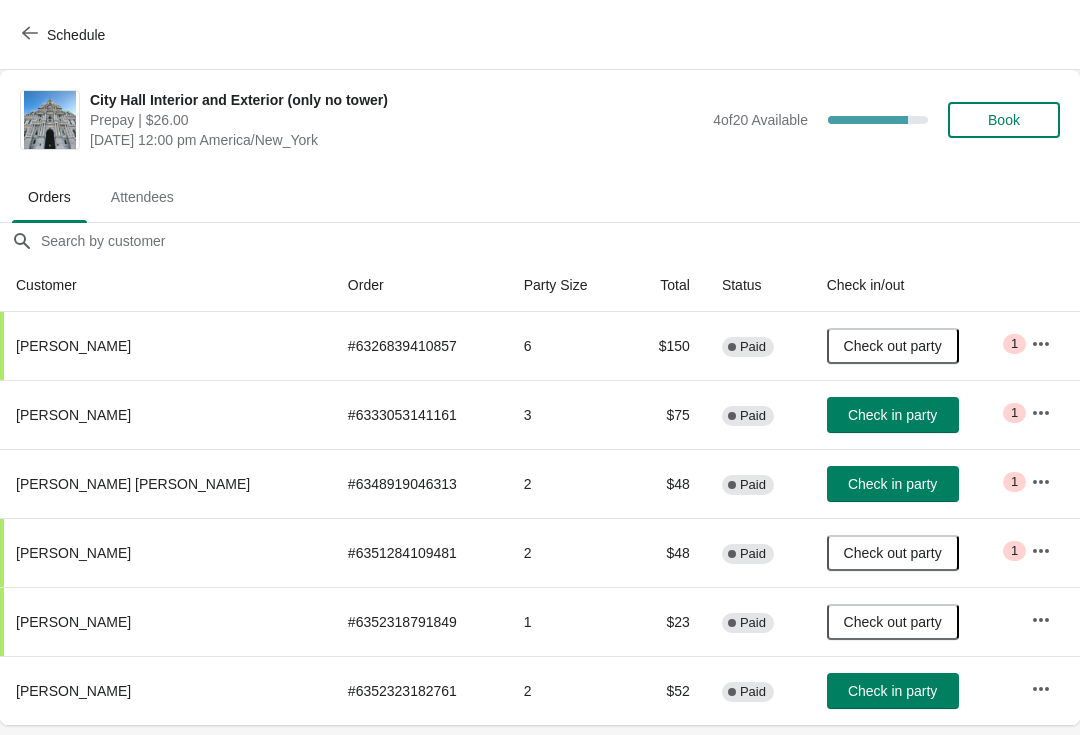 click on "Check in party" at bounding box center (892, 415) 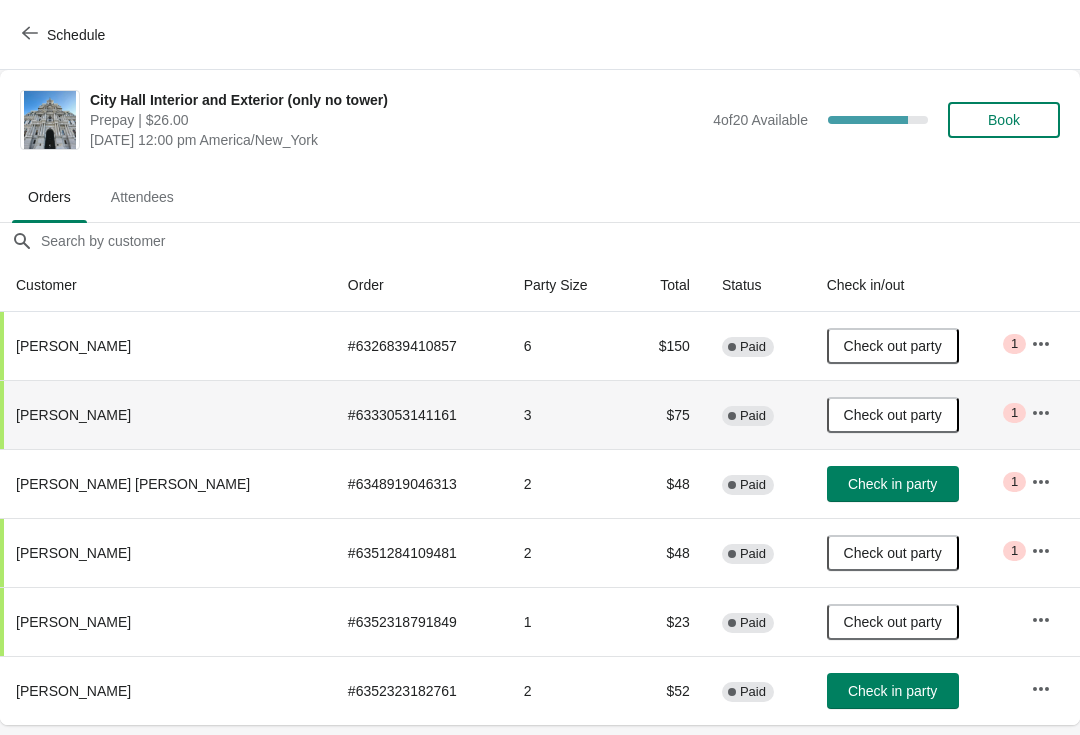 click on "Schedule" at bounding box center (65, 35) 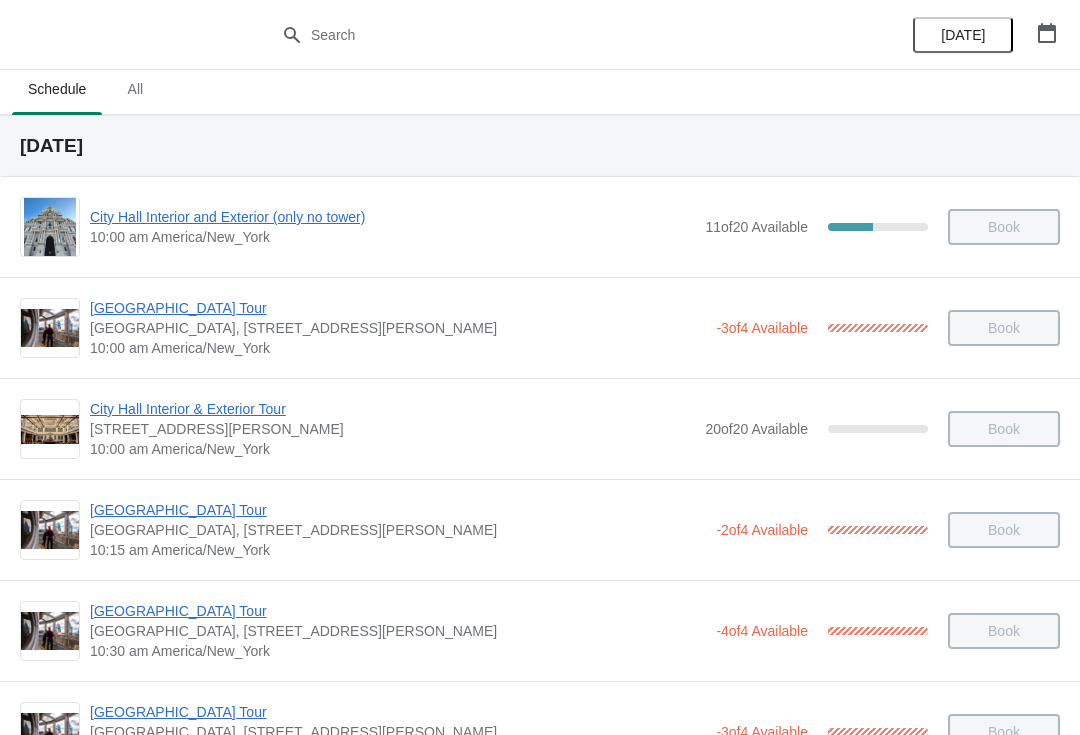 scroll, scrollTop: 27, scrollLeft: 0, axis: vertical 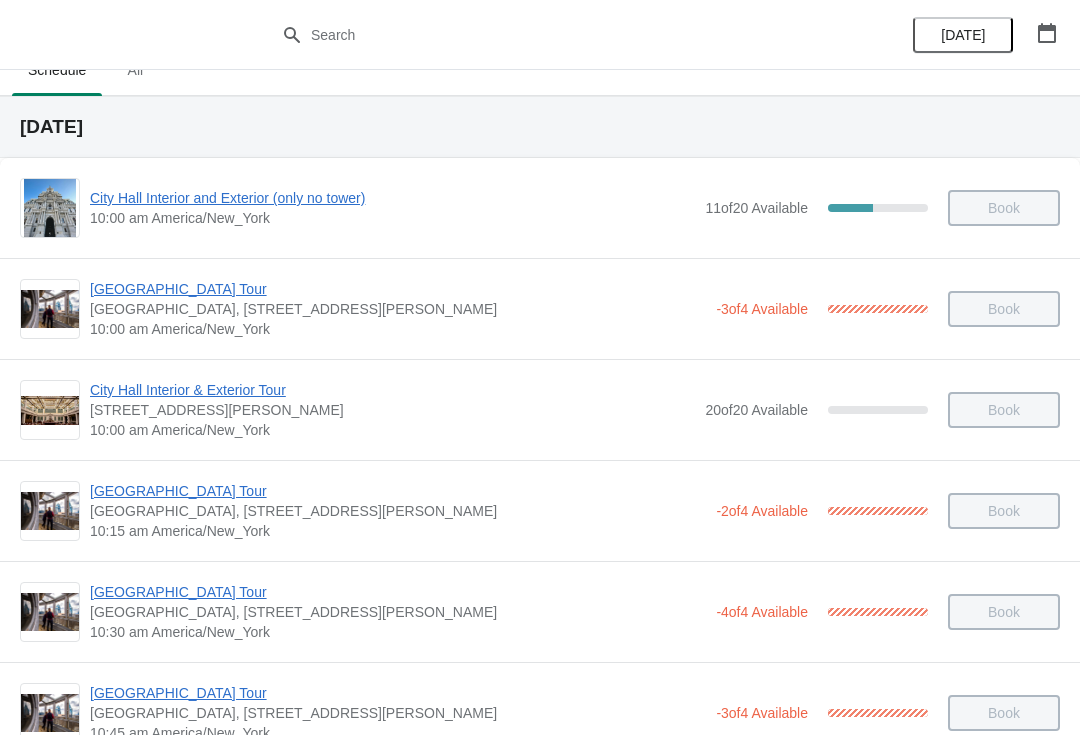 click 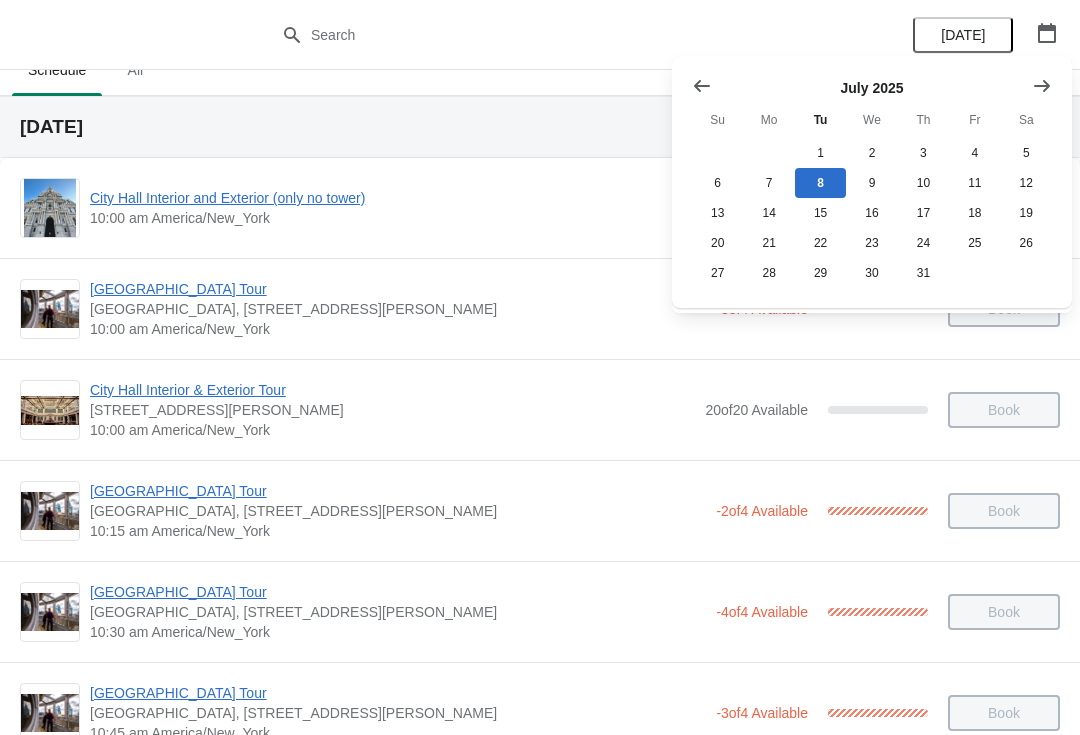 click 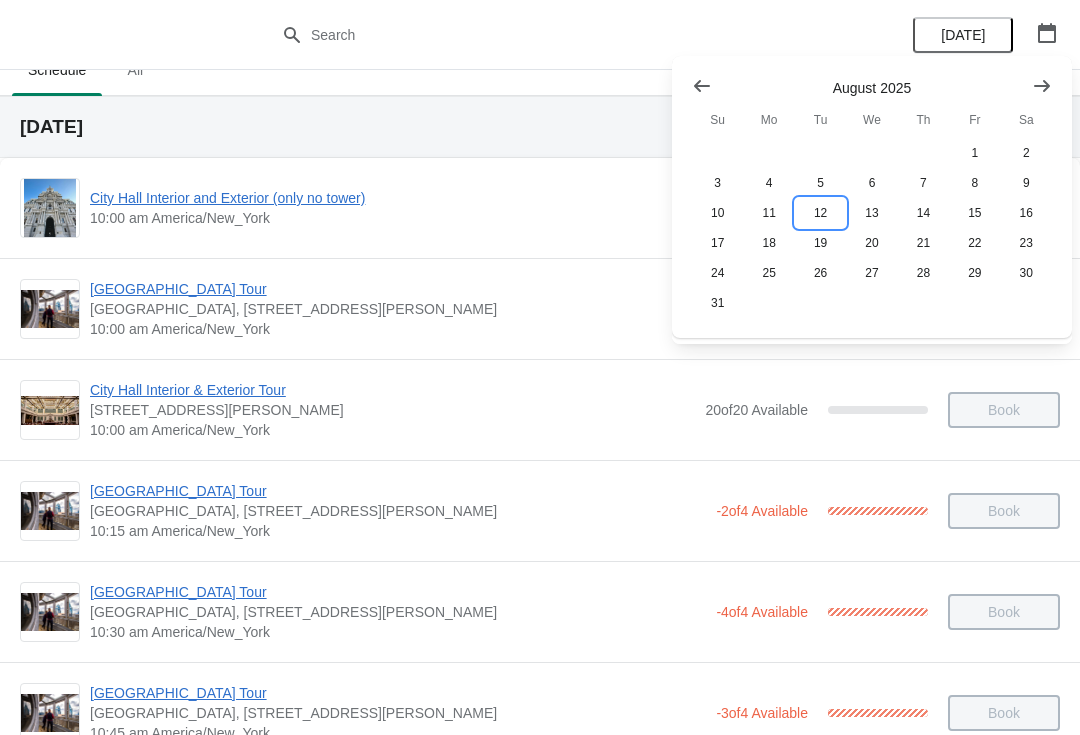 click on "12" at bounding box center [820, 213] 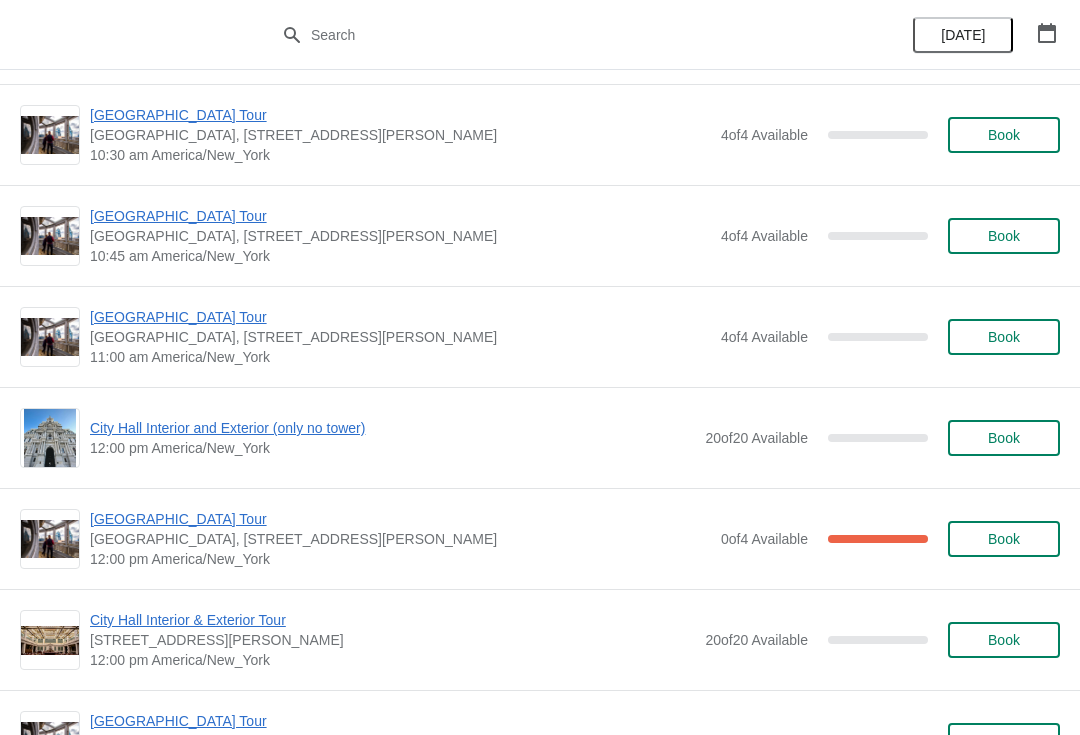 scroll, scrollTop: 505, scrollLeft: 0, axis: vertical 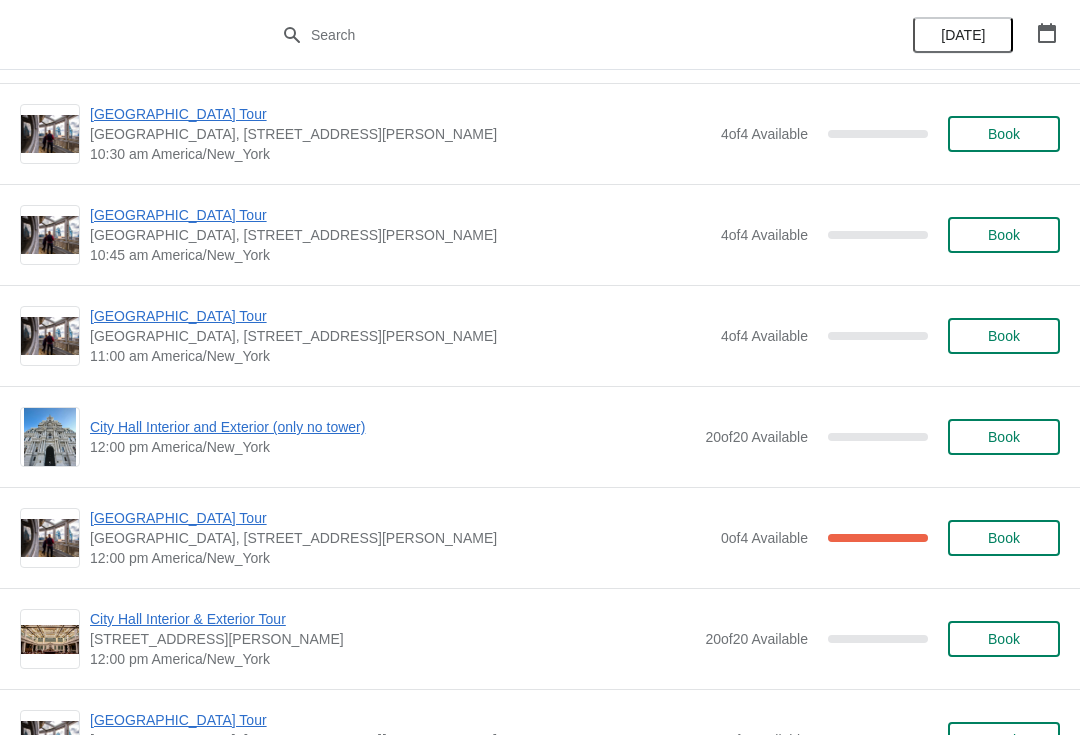 click on "City Hall Interior and Exterior (only no tower)" at bounding box center (392, 427) 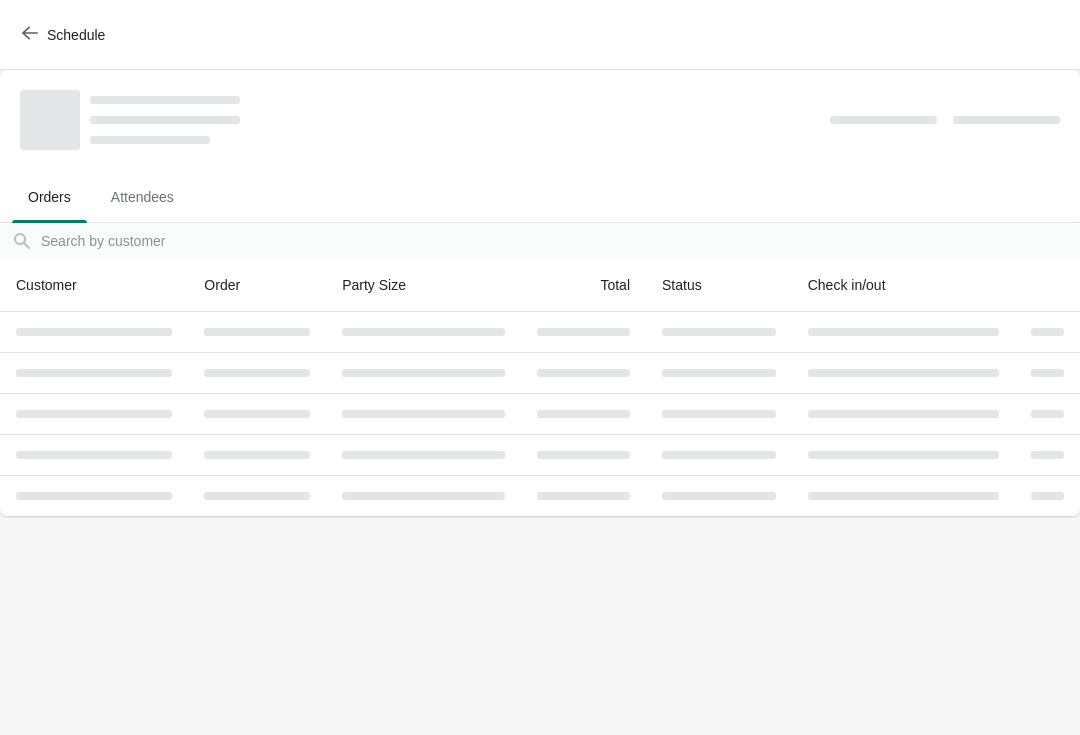scroll, scrollTop: 0, scrollLeft: 0, axis: both 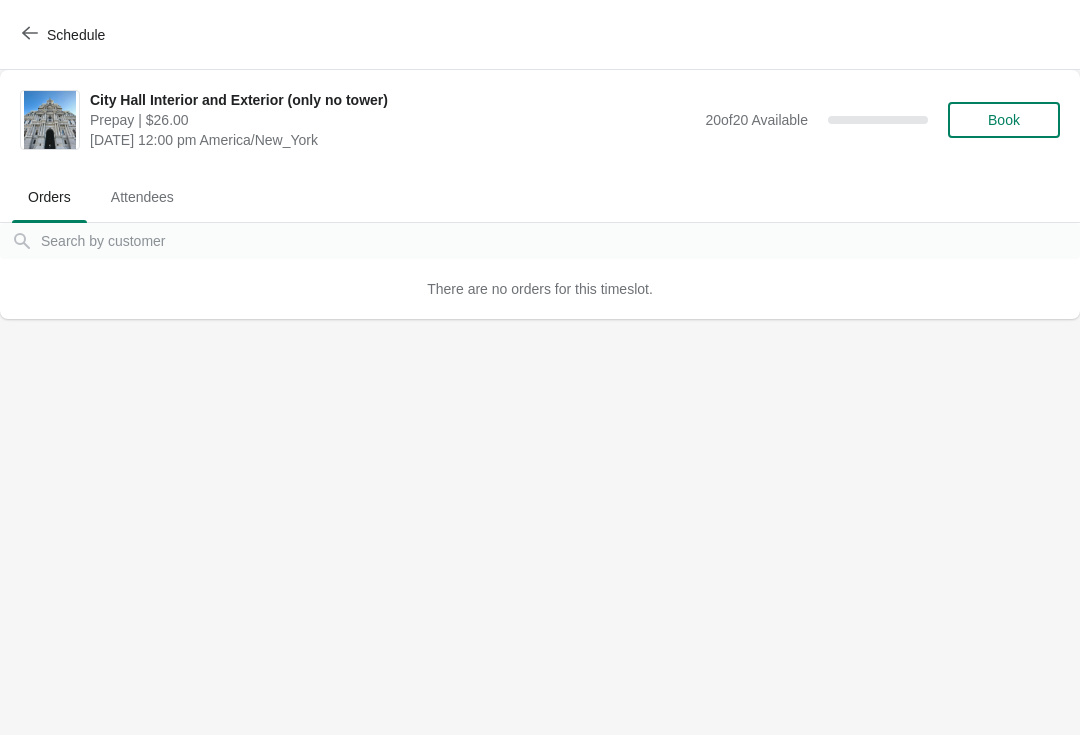 click on "Book" at bounding box center (1004, 120) 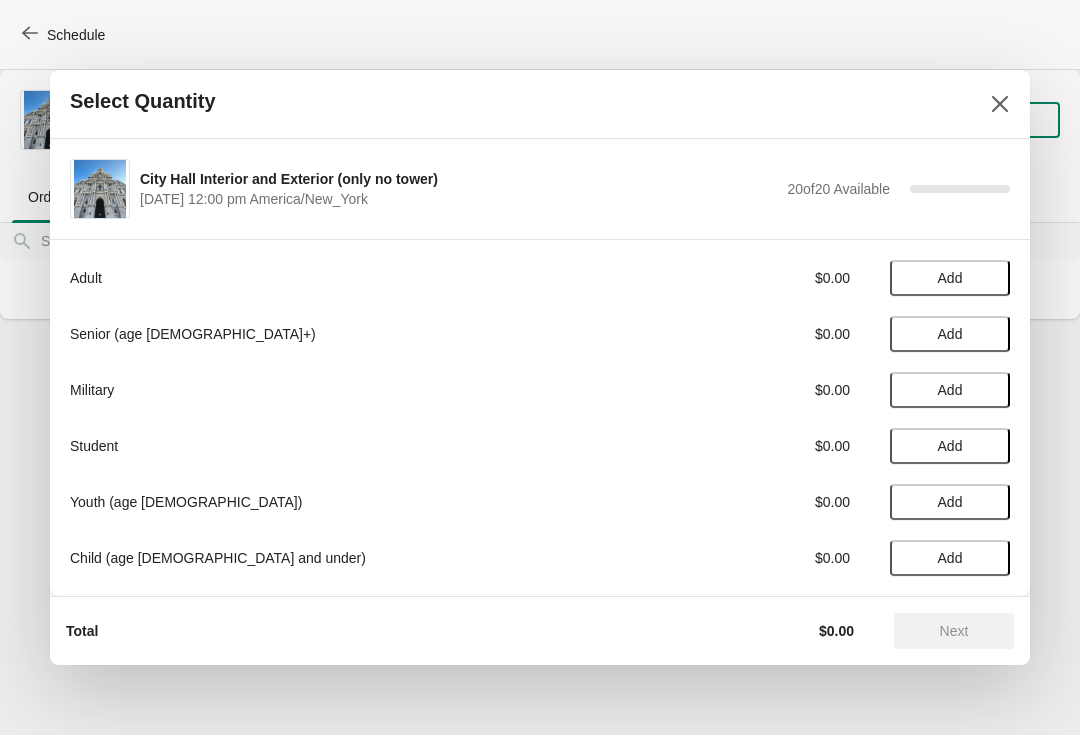 click on "Add" at bounding box center (950, 446) 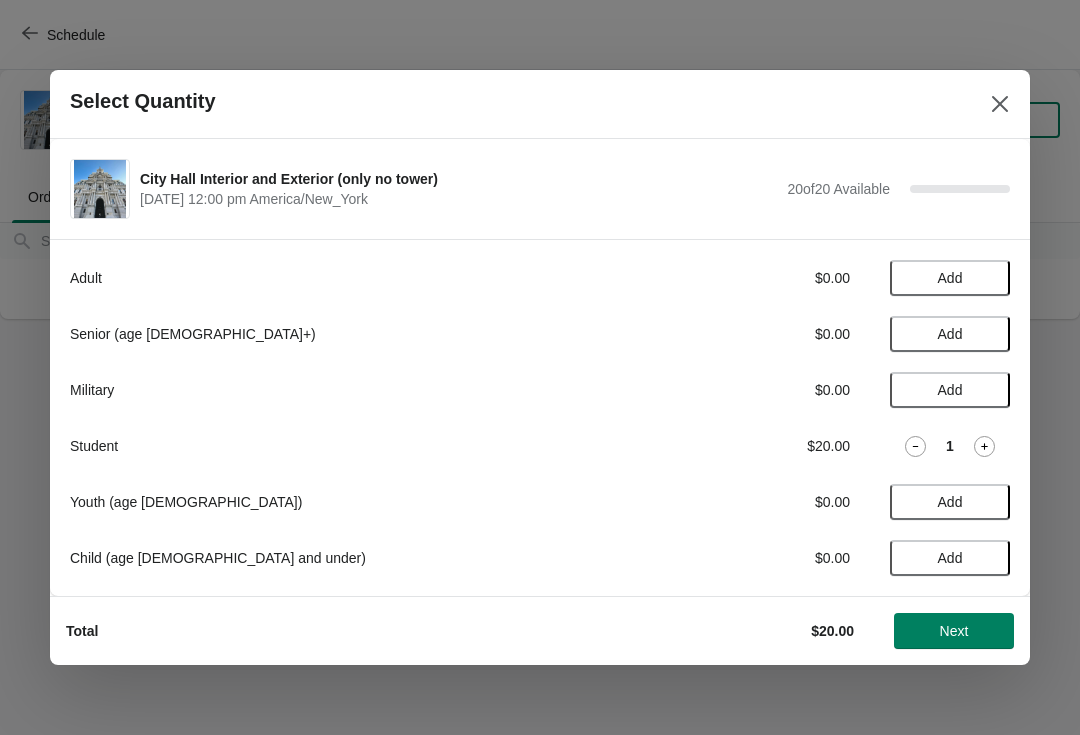 click at bounding box center (540, 367) 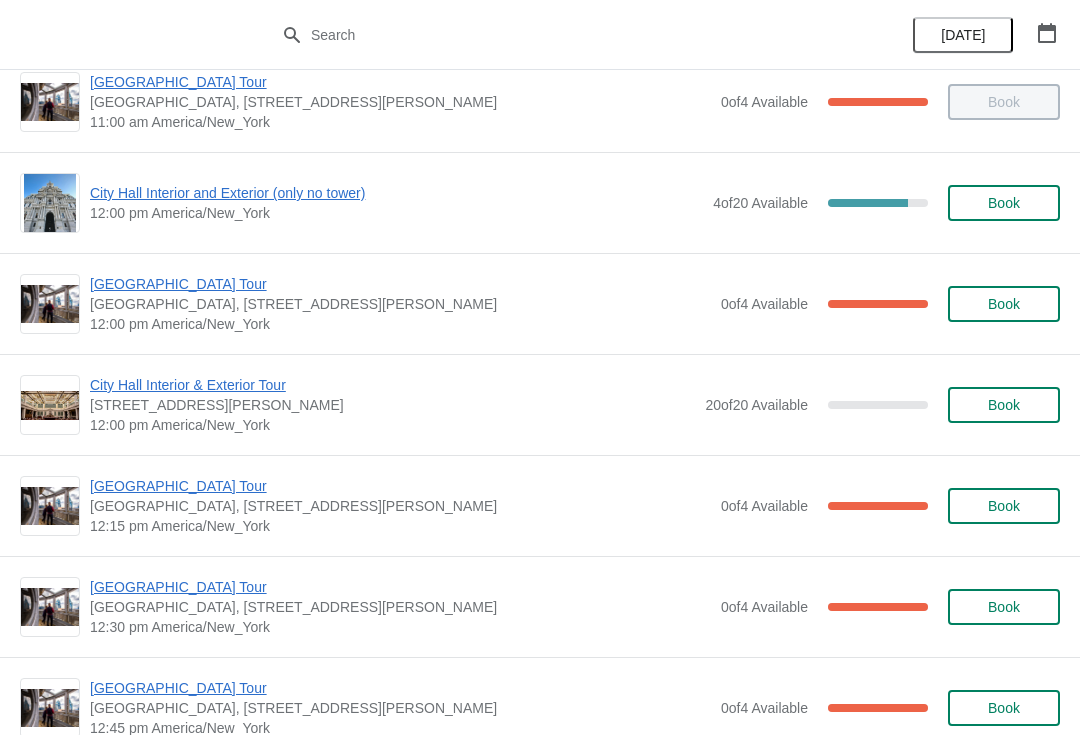 scroll, scrollTop: 738, scrollLeft: 0, axis: vertical 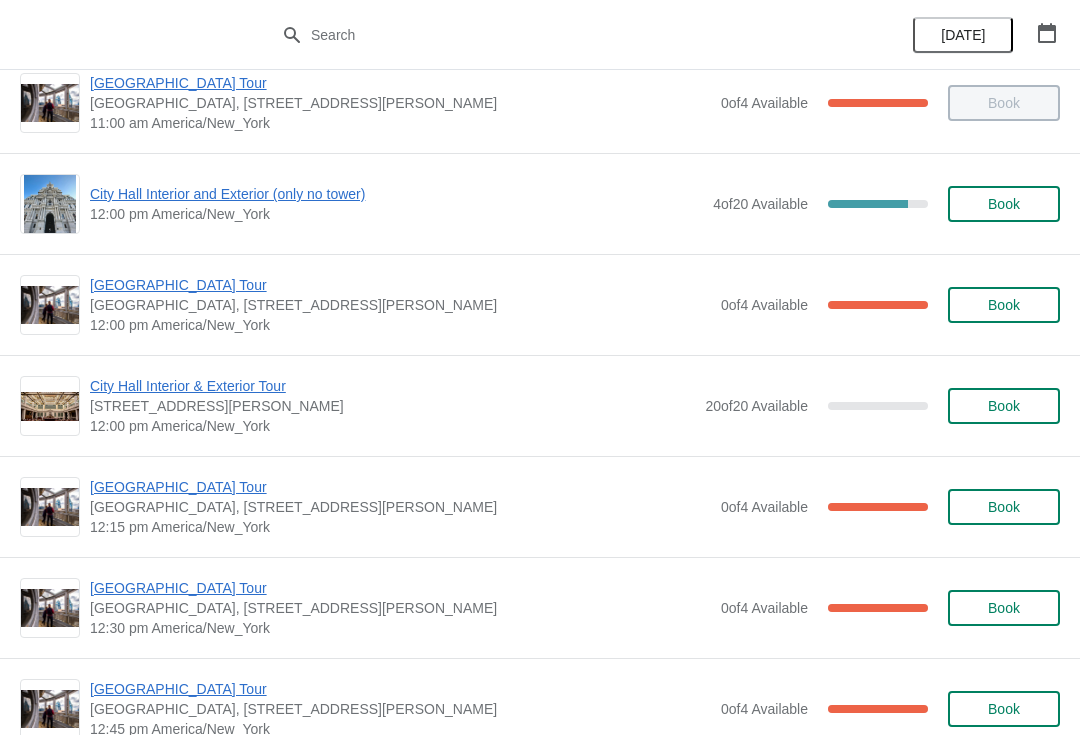 click on "[GEOGRAPHIC_DATA] Tour" at bounding box center (400, 588) 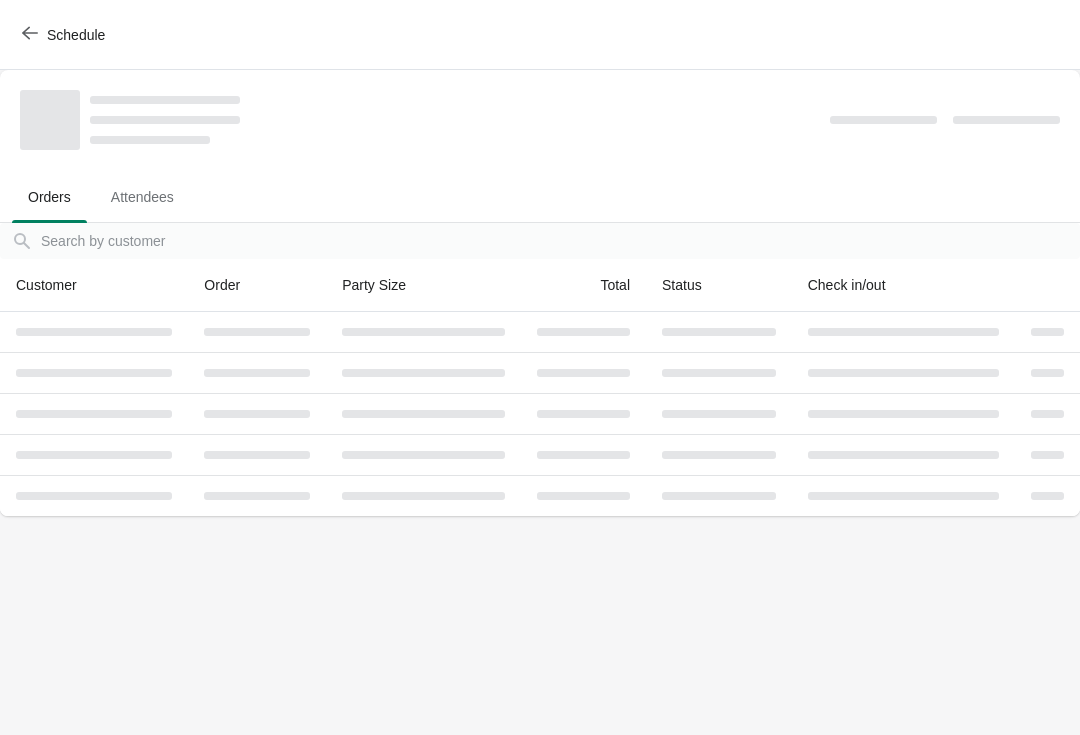 scroll, scrollTop: 0, scrollLeft: 0, axis: both 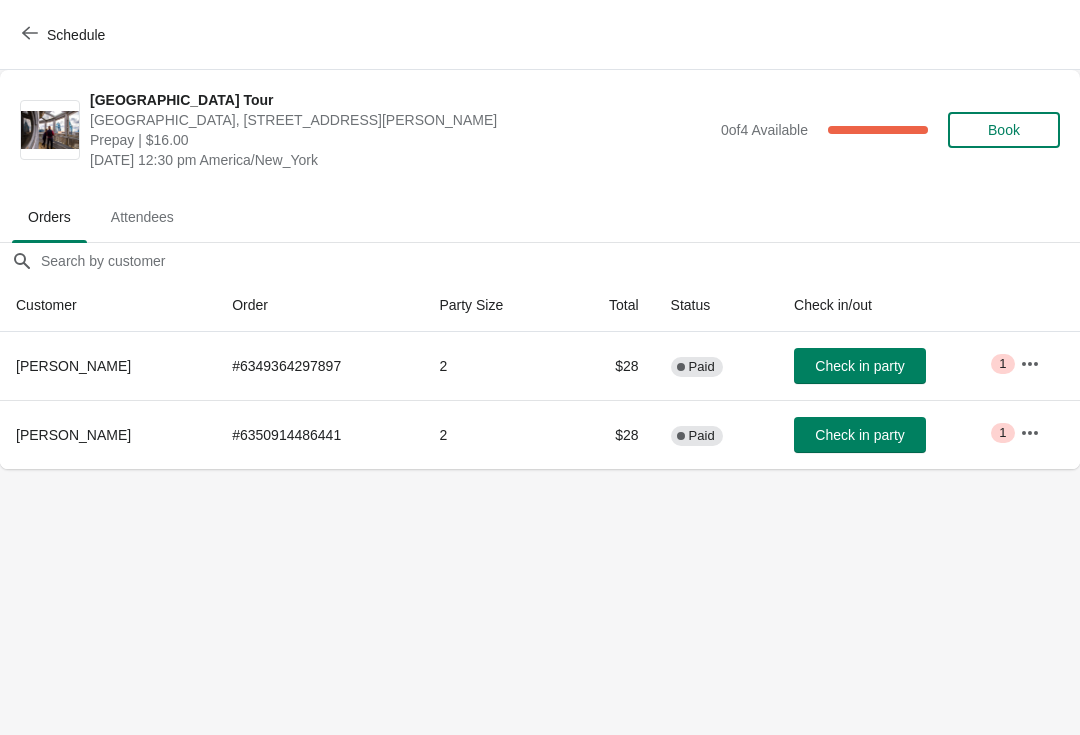 click on "Check in party" at bounding box center (860, 366) 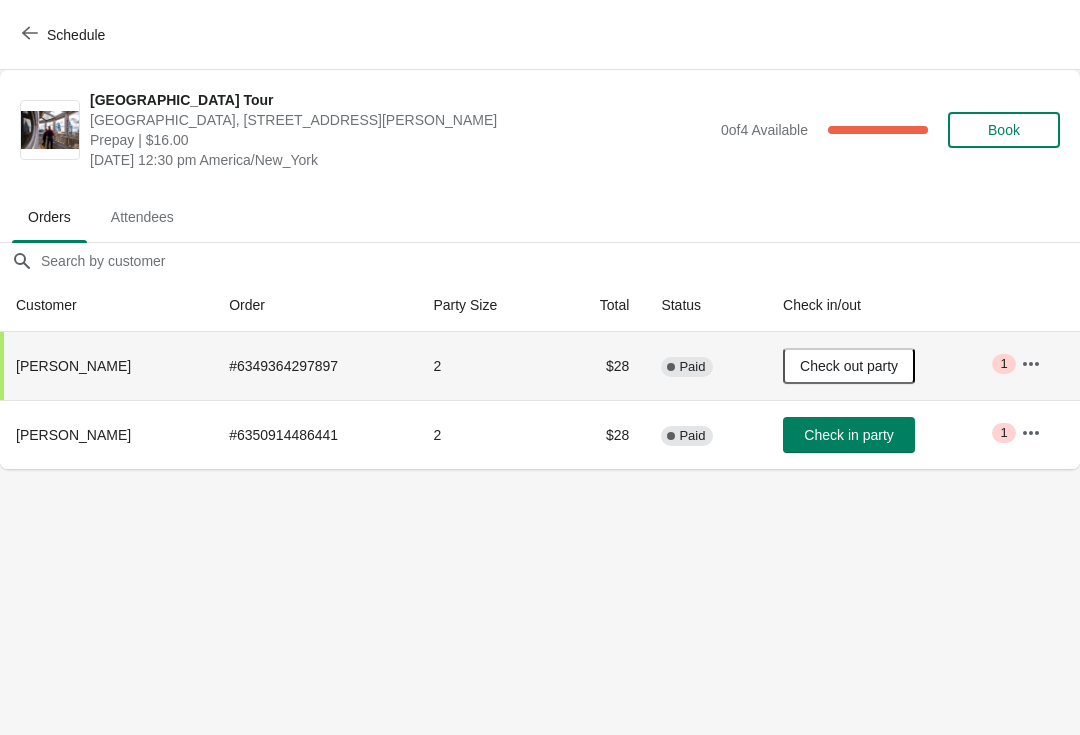click 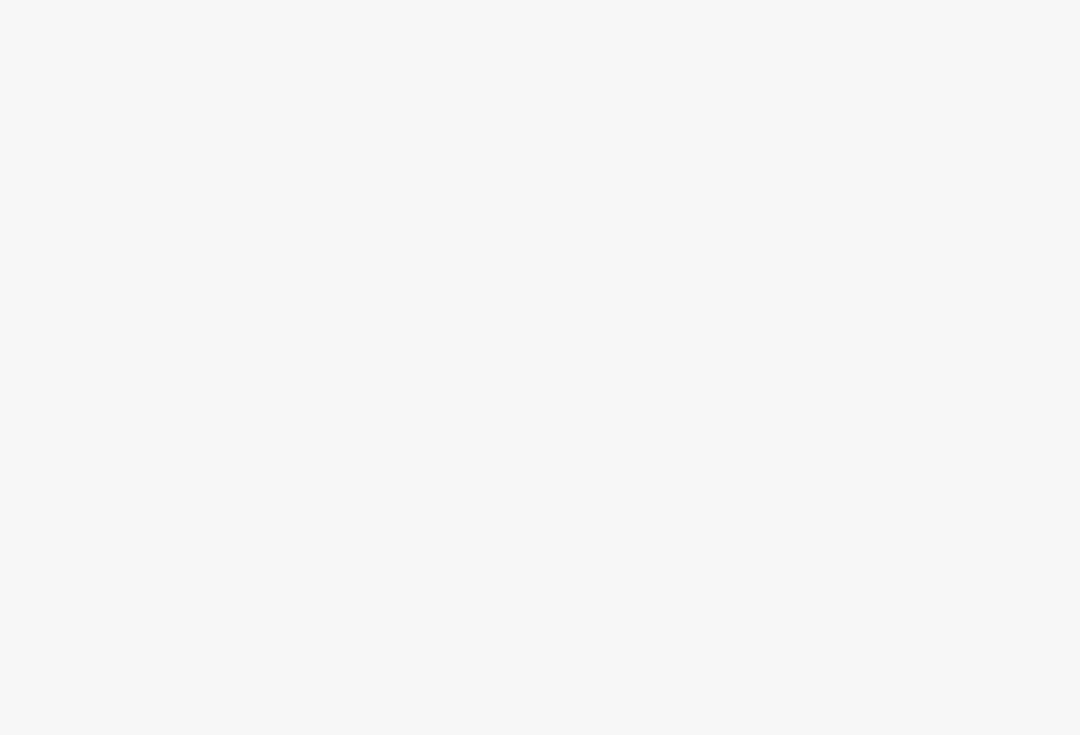 scroll, scrollTop: 0, scrollLeft: 0, axis: both 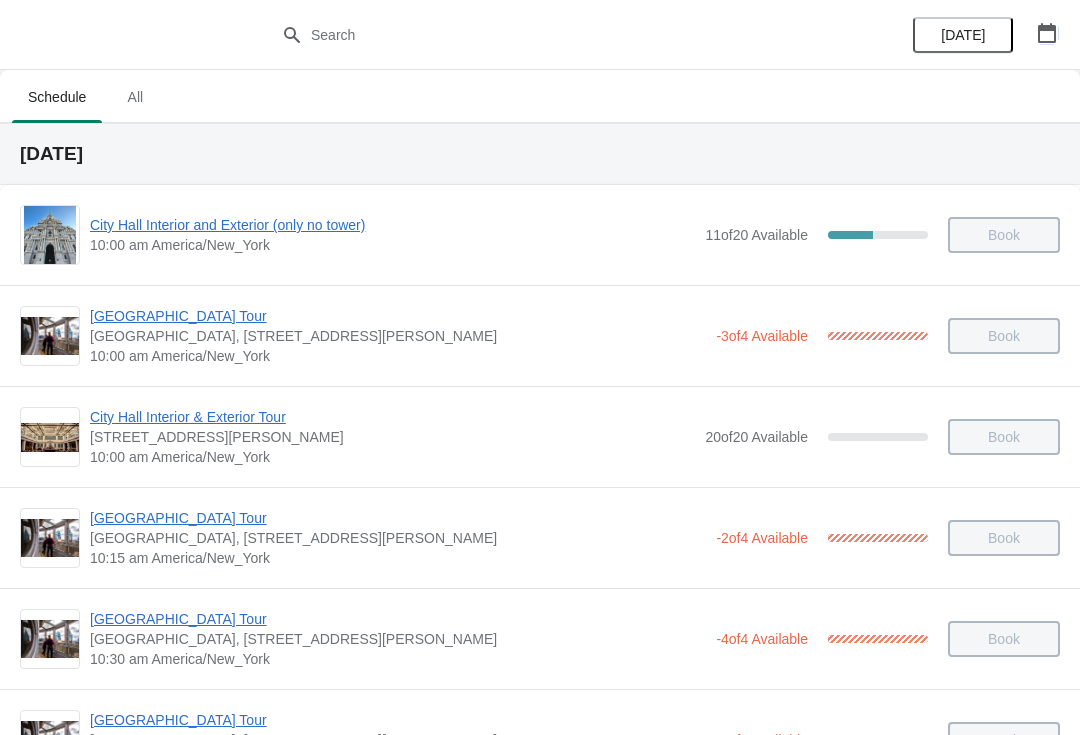 click at bounding box center (1047, 33) 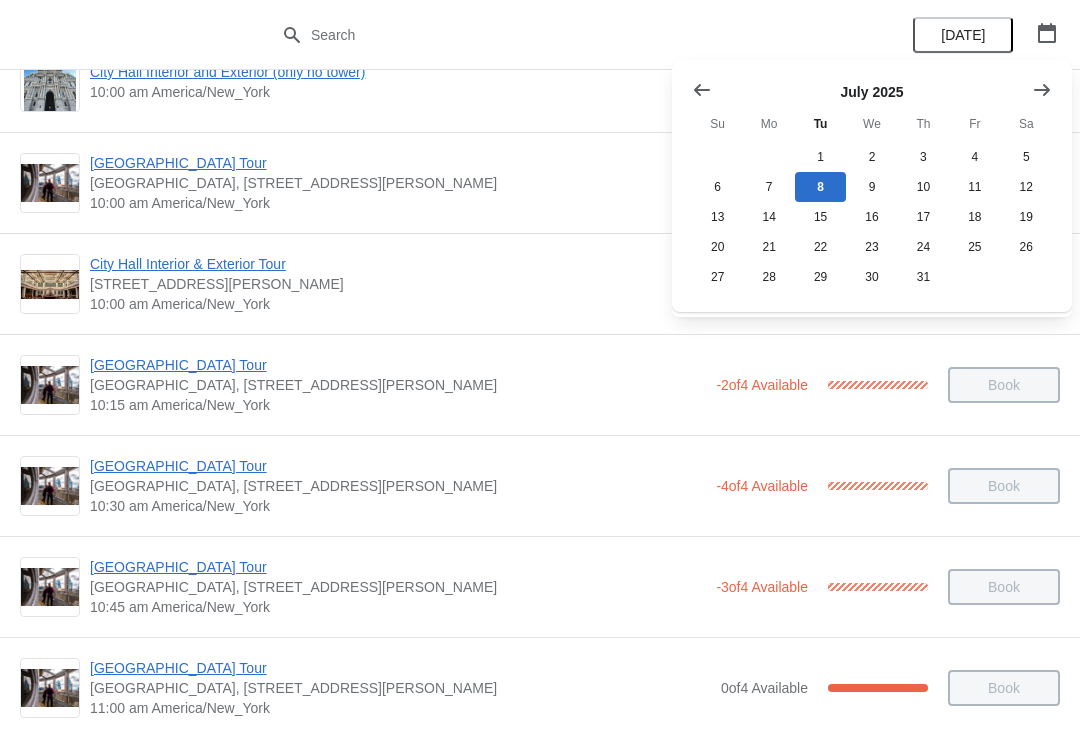 scroll, scrollTop: 163, scrollLeft: 0, axis: vertical 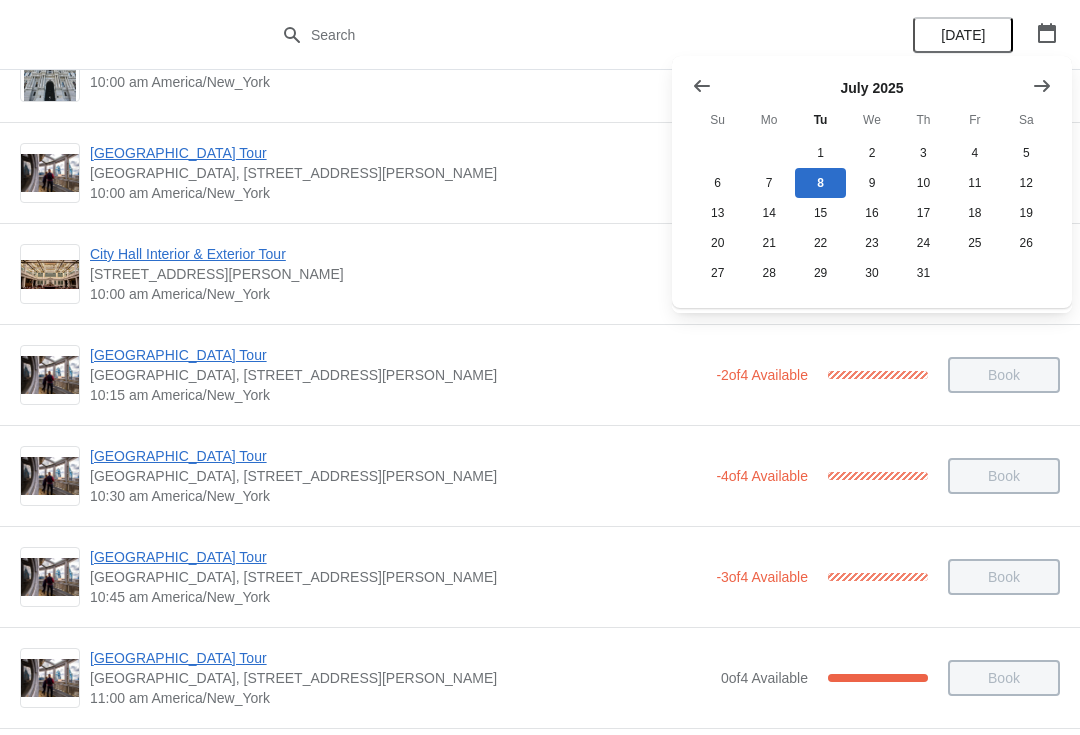 click 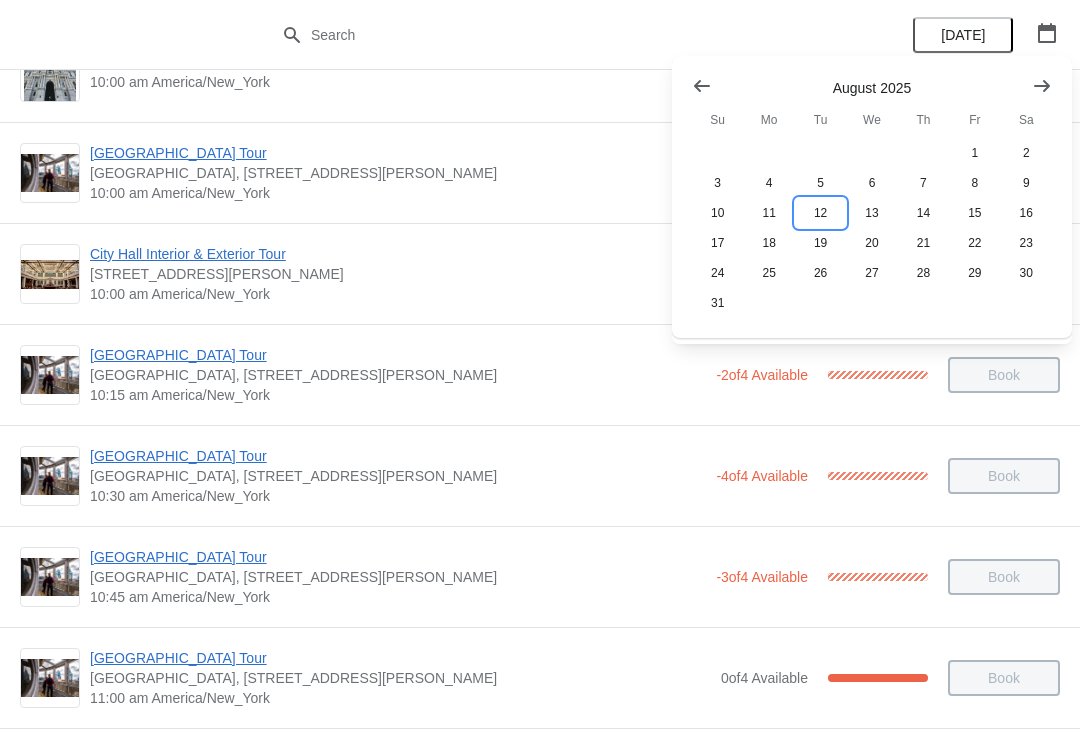 click on "12" at bounding box center [820, 213] 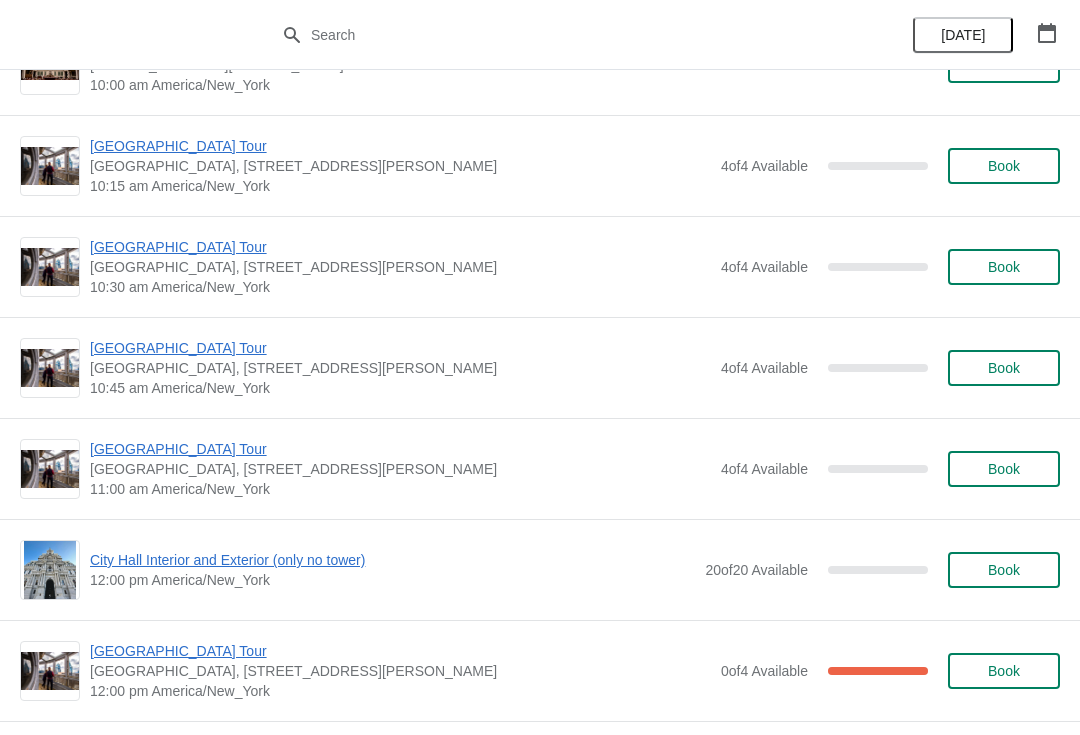 scroll, scrollTop: 395, scrollLeft: 0, axis: vertical 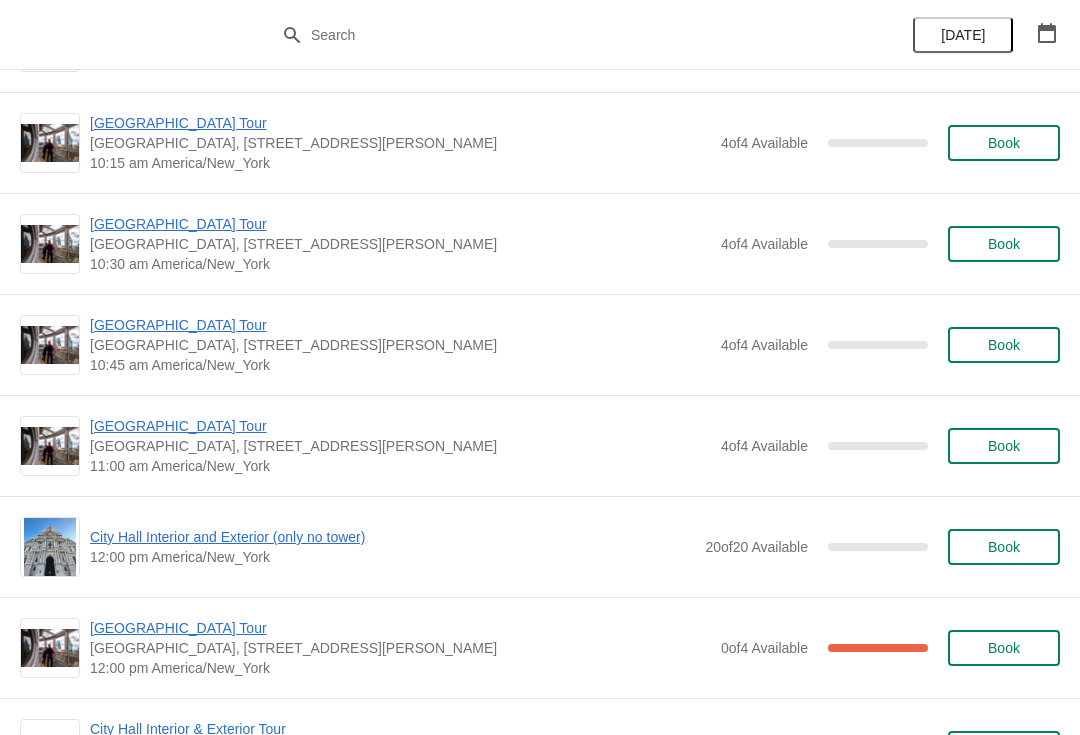 click on "City Hall Interior and Exterior (only no tower)" at bounding box center [392, 537] 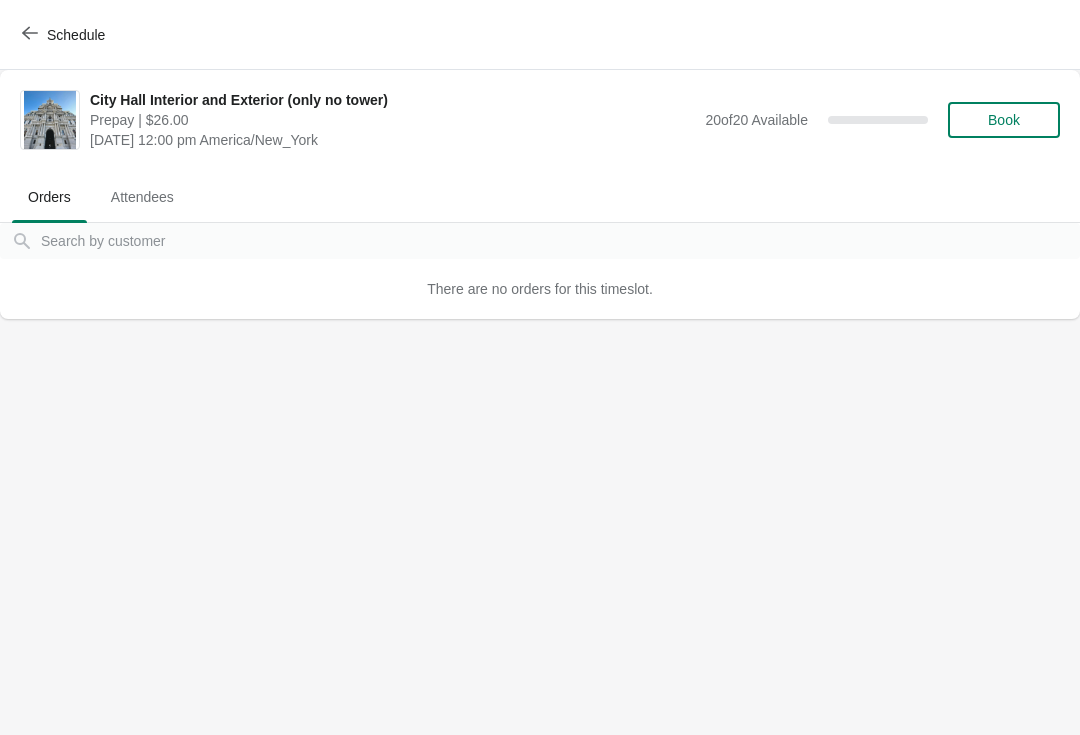 click on "Book" at bounding box center (1004, 120) 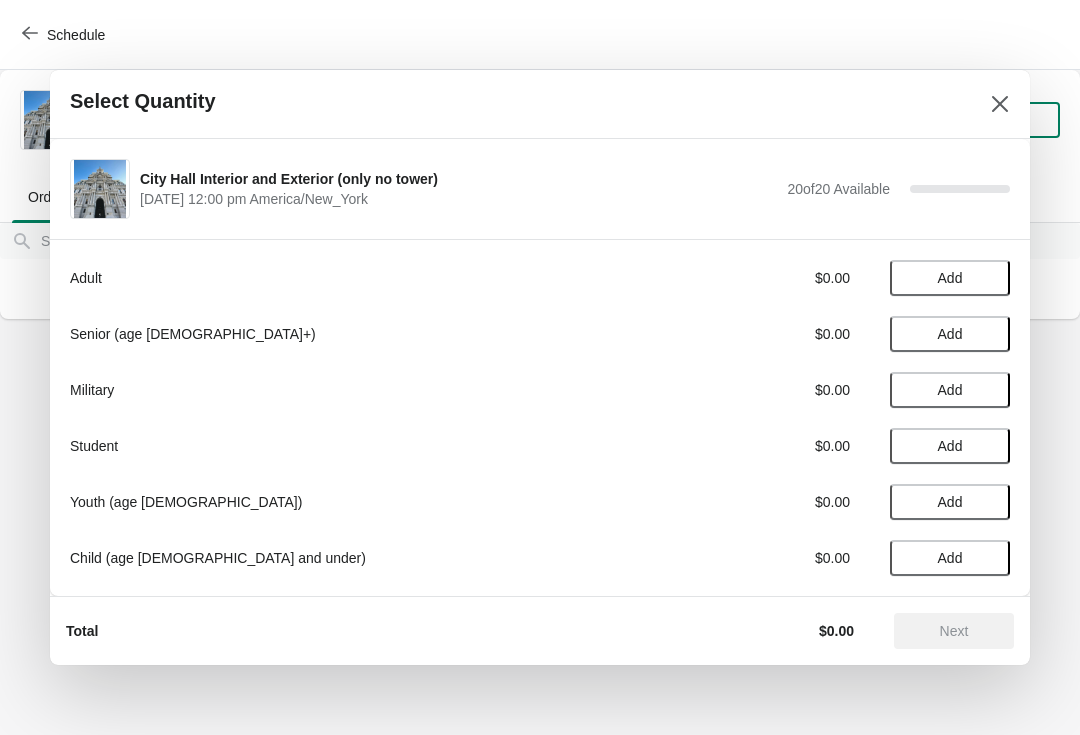 click on "Add" at bounding box center [950, 278] 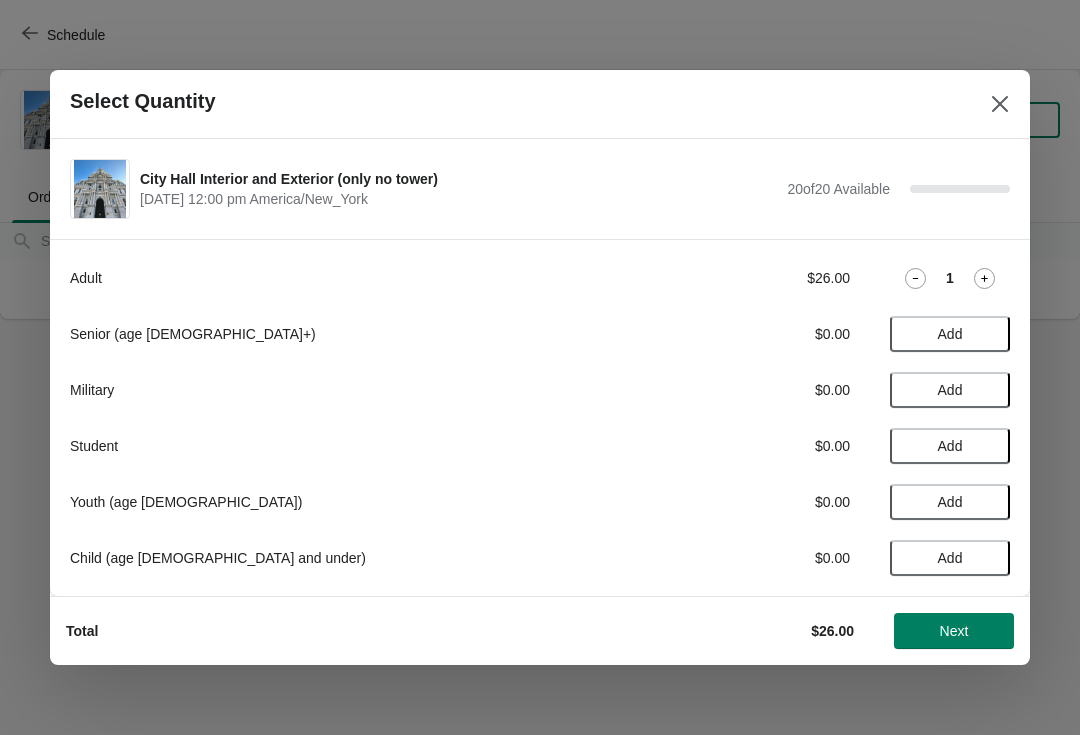 click 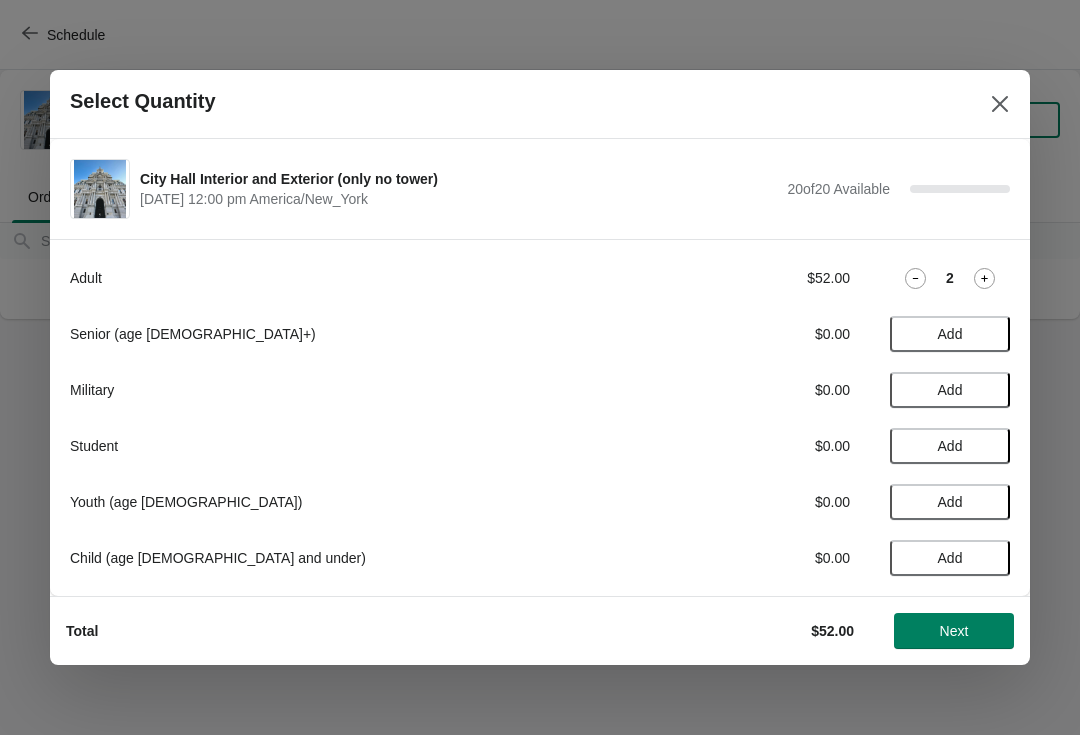 click 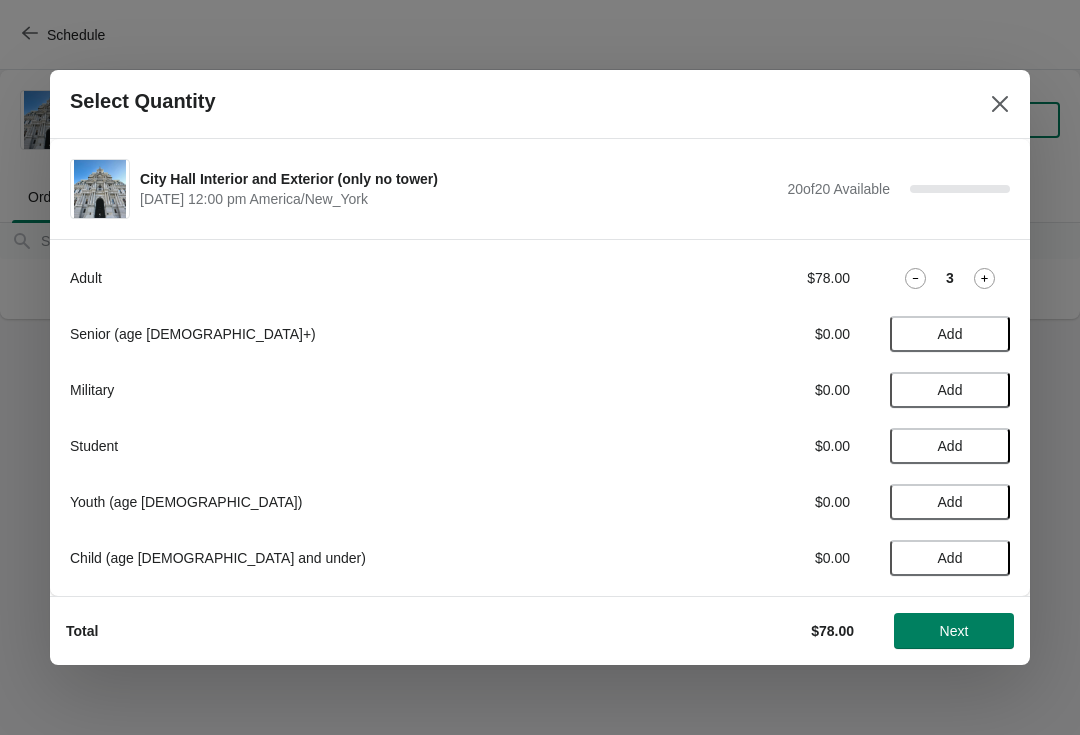 click 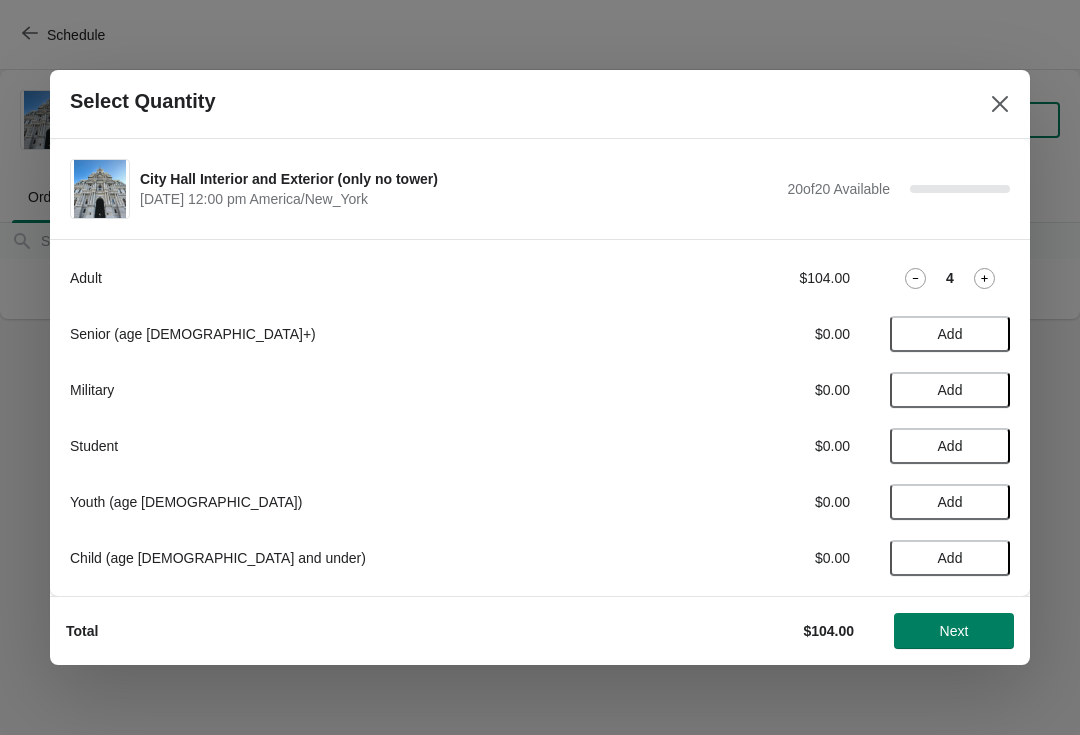 click on "4" at bounding box center [950, 278] 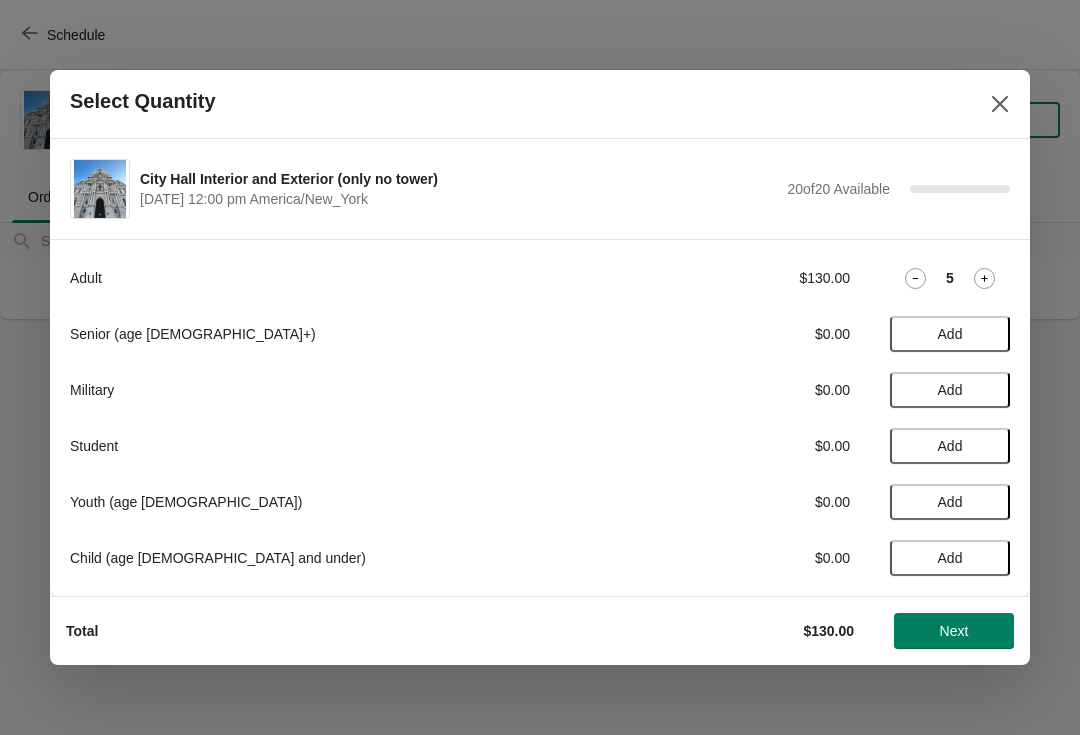 click 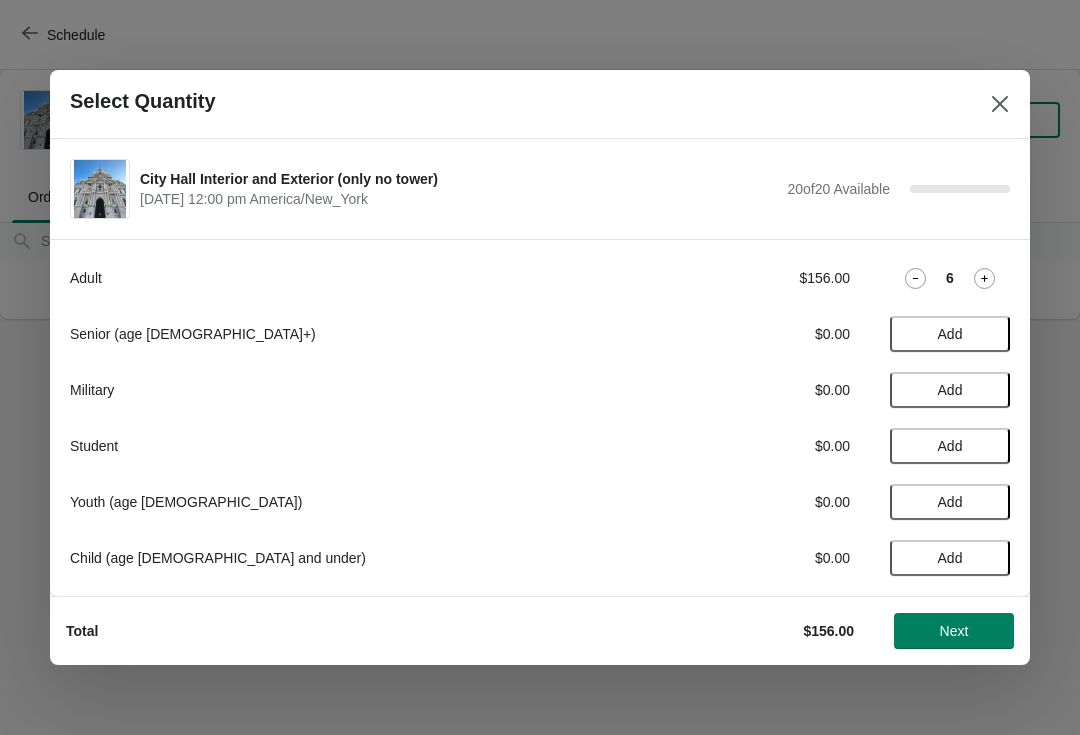 click 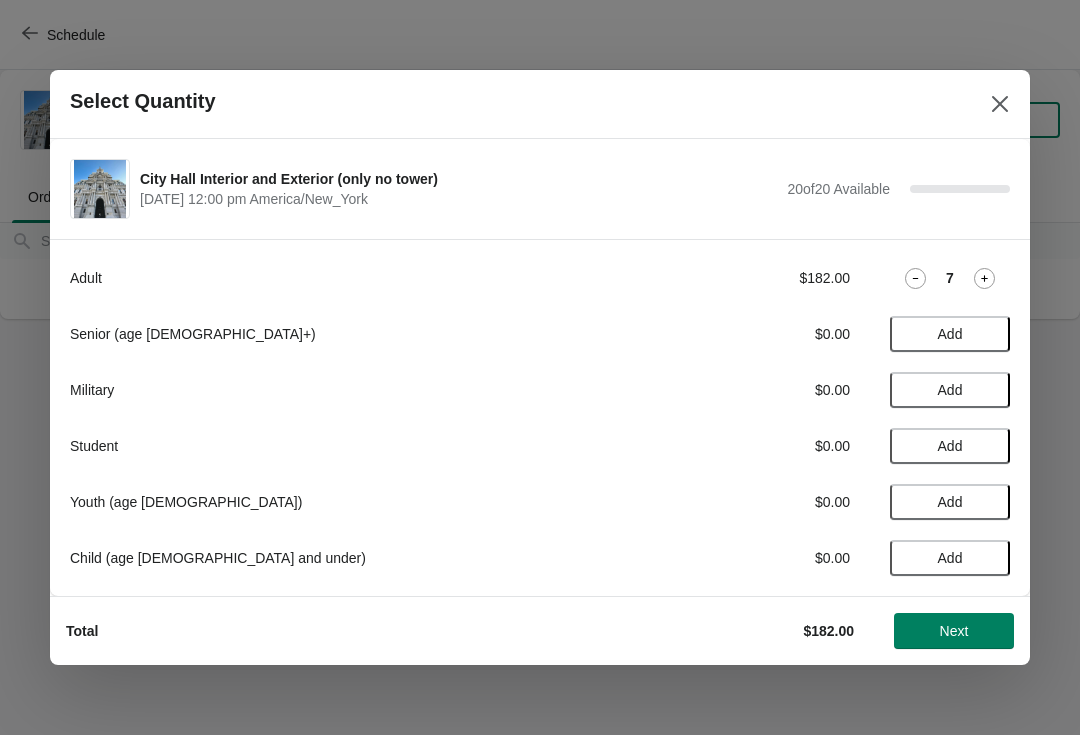 click 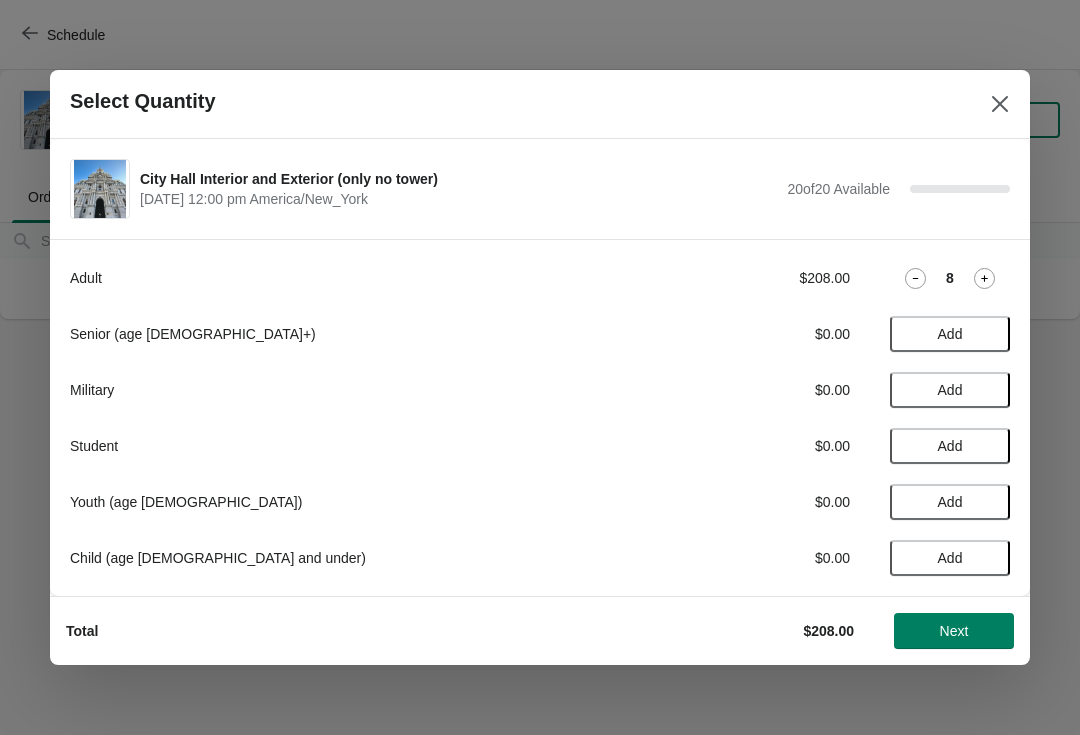 click on "Next" at bounding box center [954, 631] 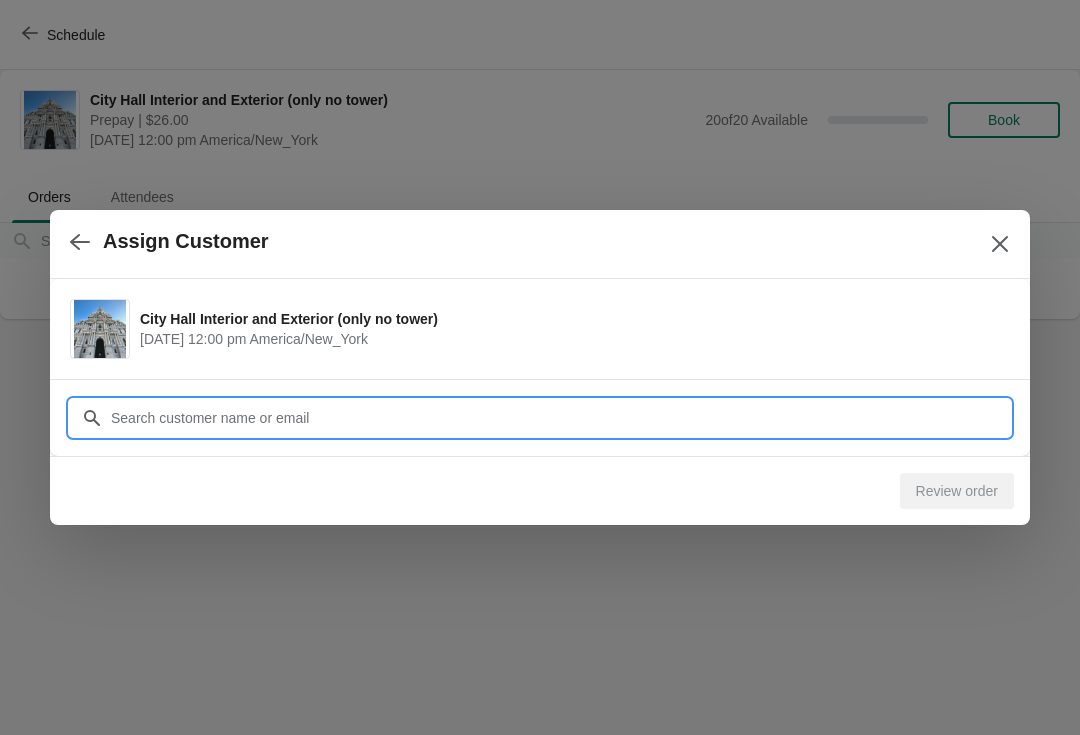 click on "Customer" at bounding box center [560, 418] 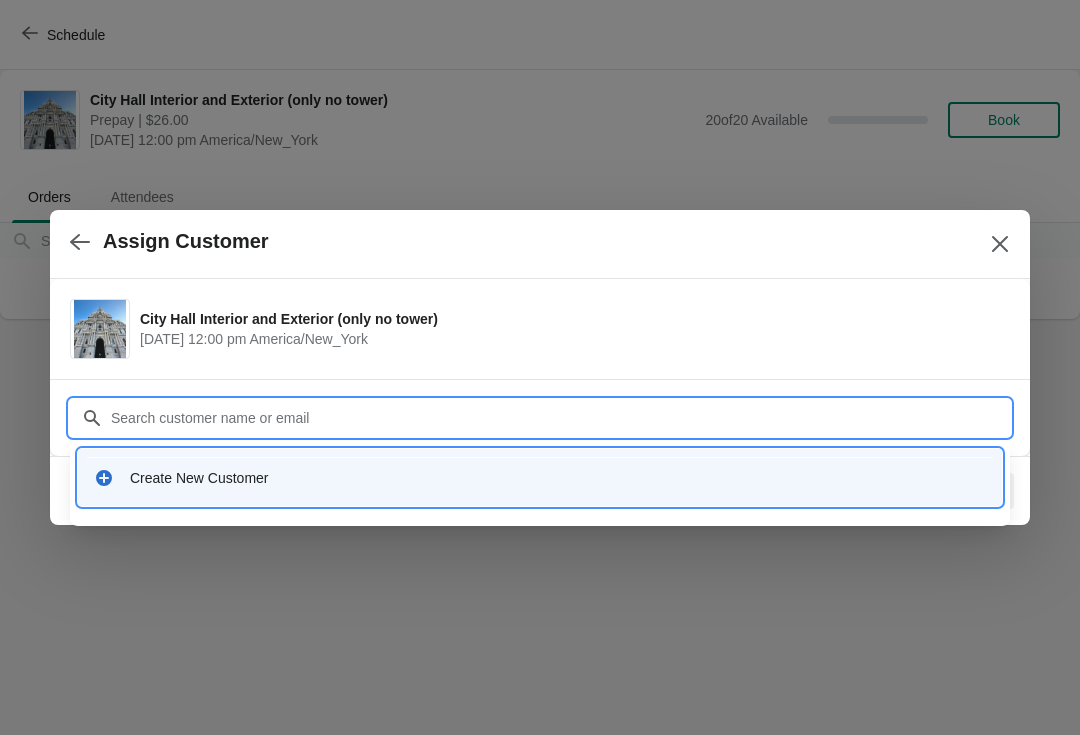 click on "Create New Customer" at bounding box center (558, 478) 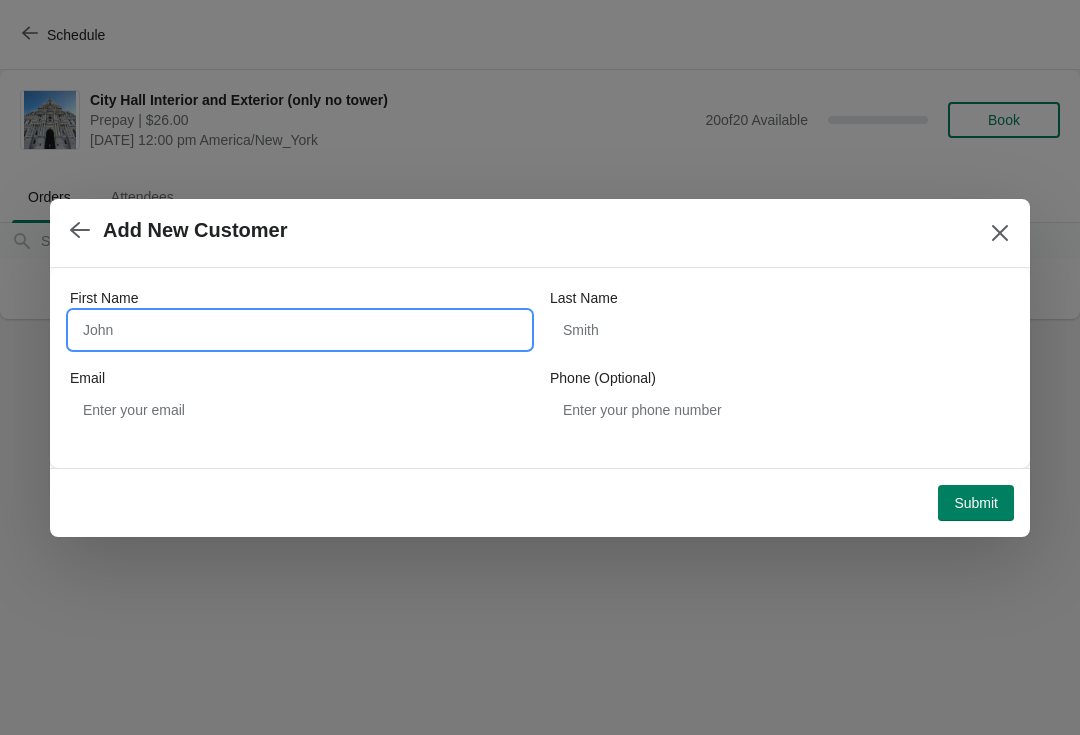 click on "First Name" at bounding box center [300, 330] 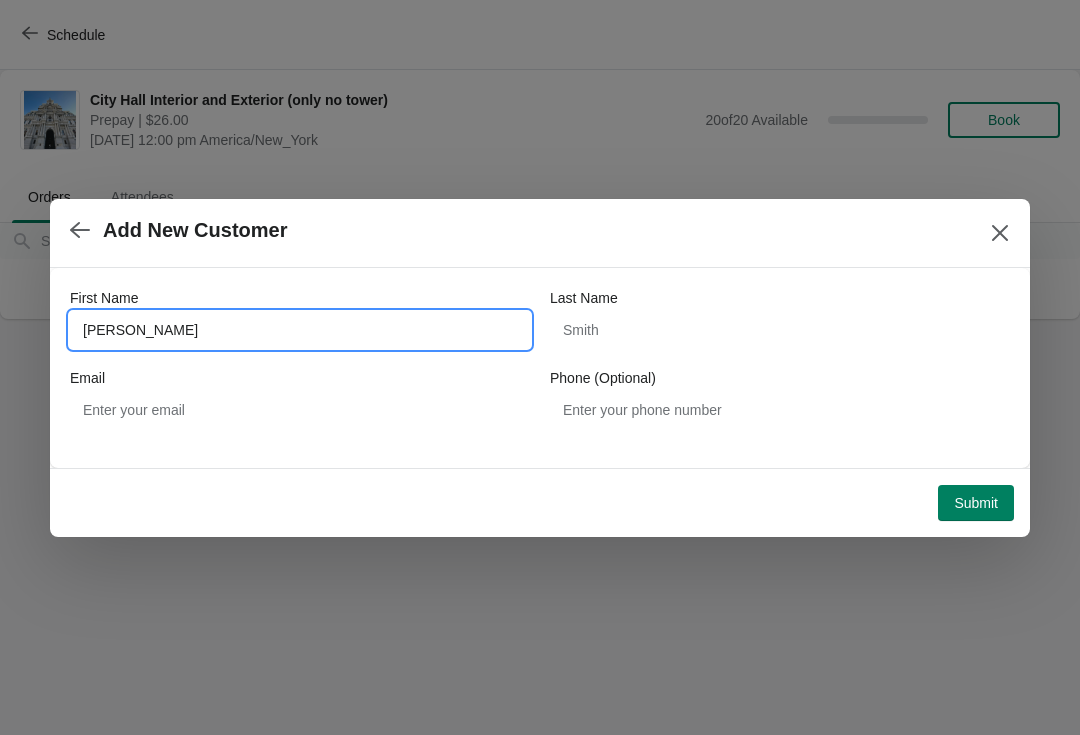 type on "Jeff" 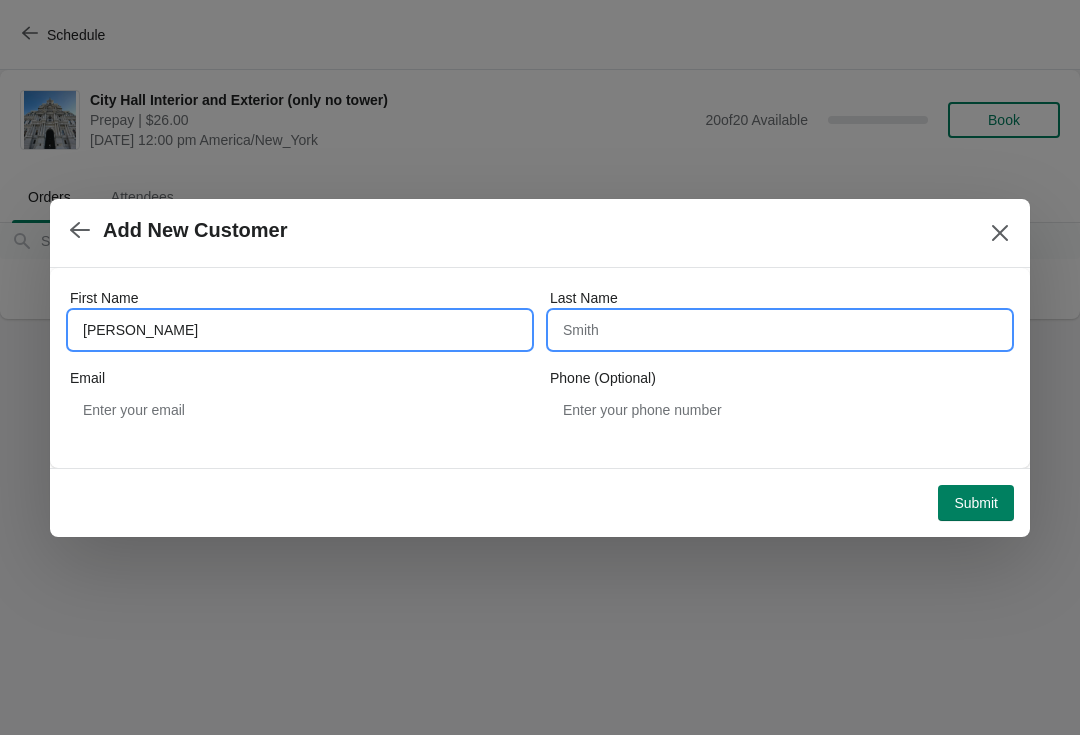 click on "Last Name" at bounding box center (780, 330) 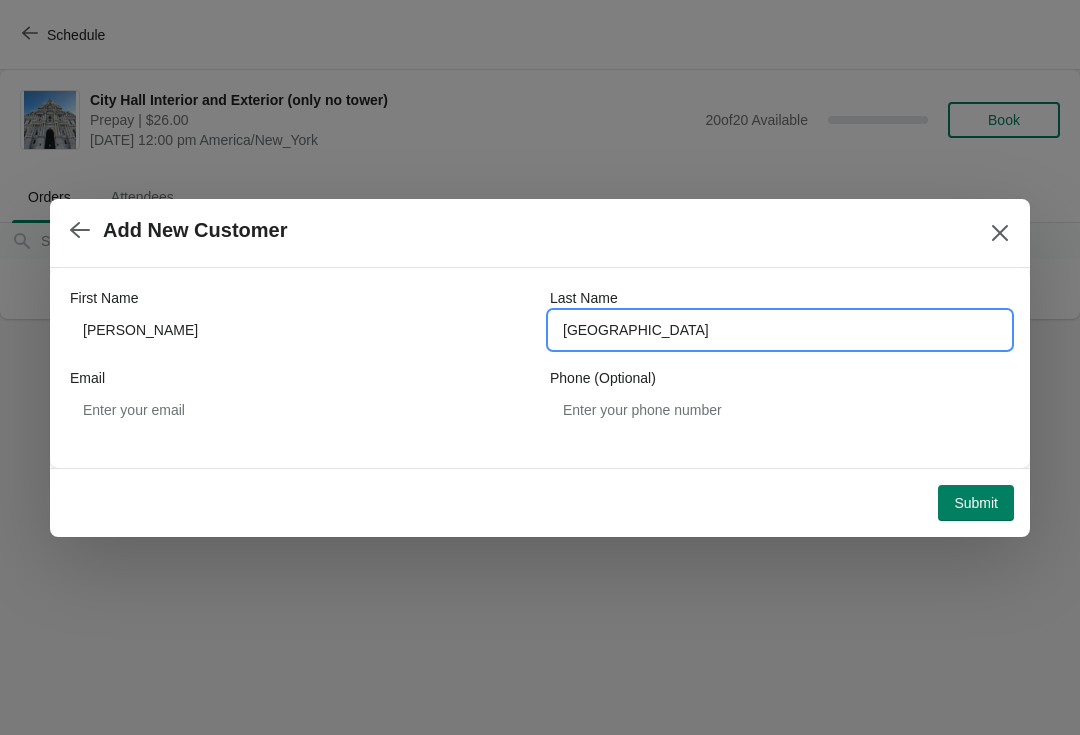 type on "metz" 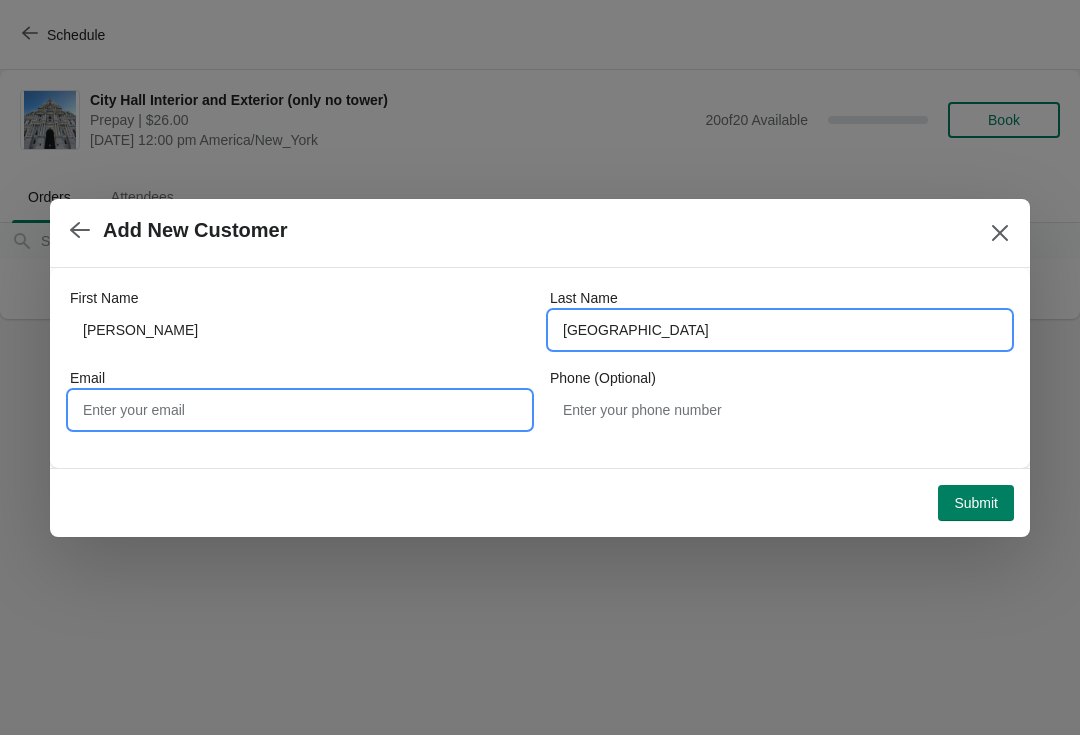 click on "Email" at bounding box center (300, 410) 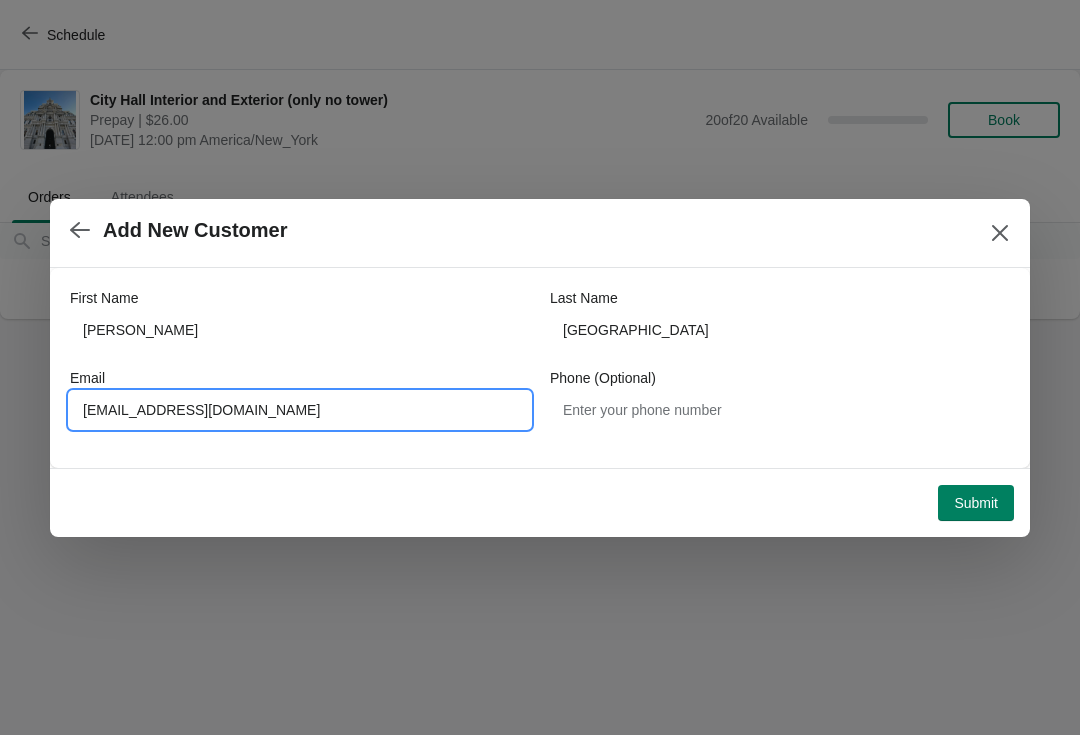 type on "jmetz@rtdfinancial.com" 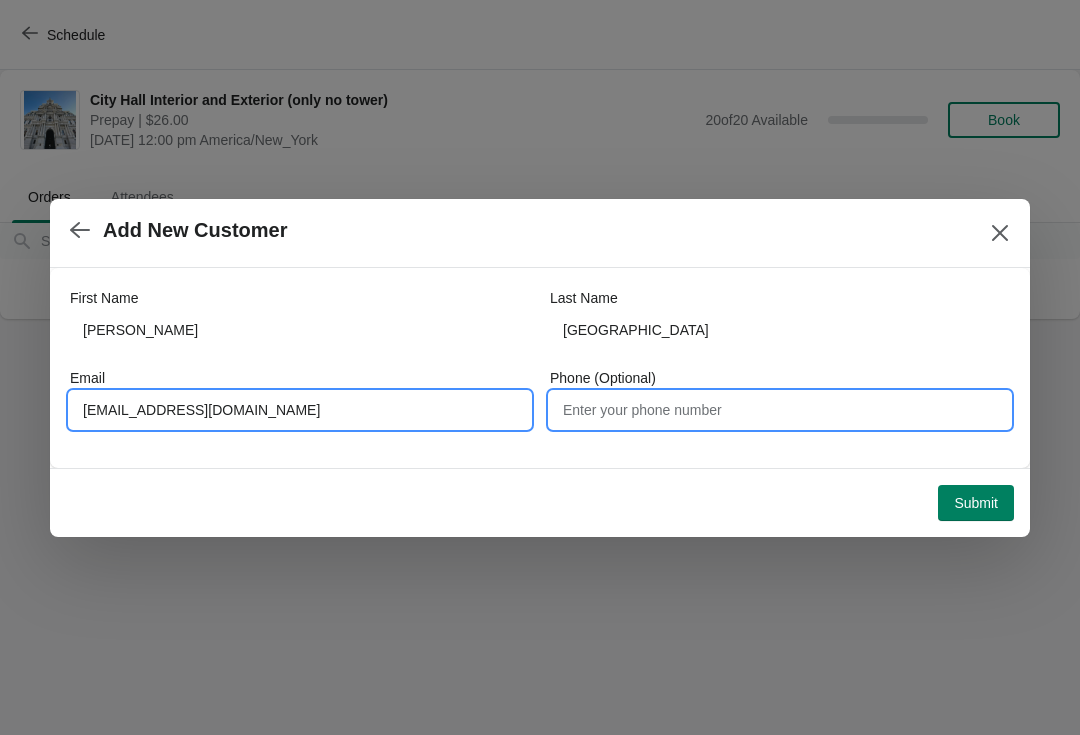 click on "Phone (Optional)" at bounding box center (780, 410) 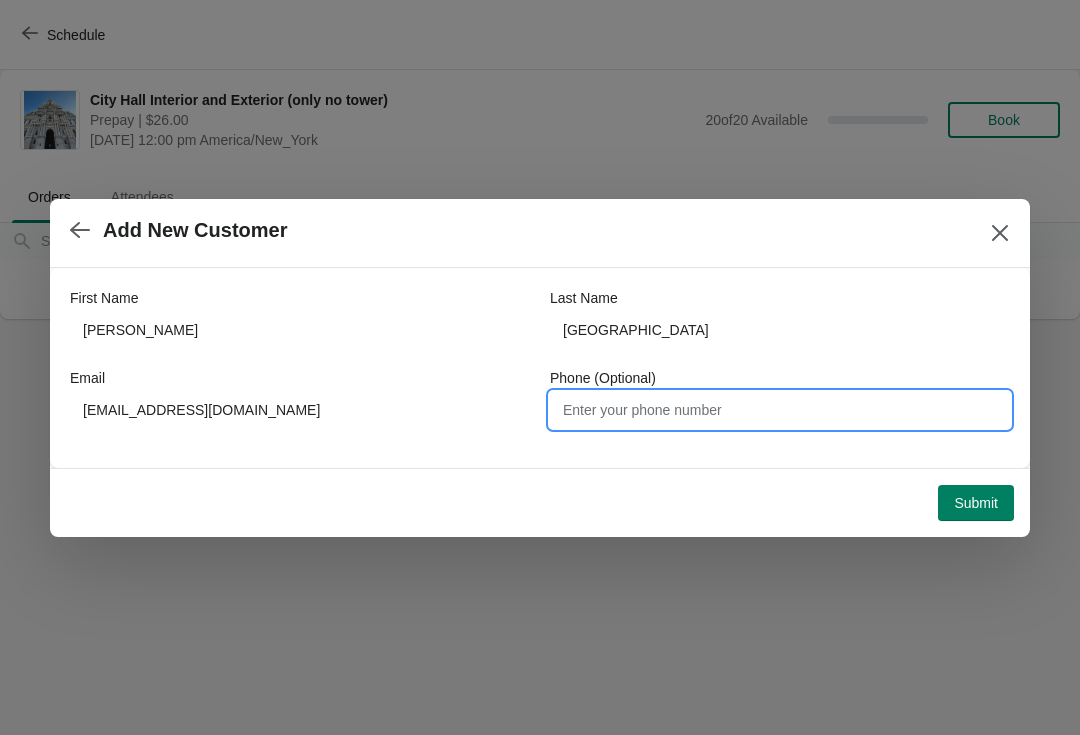 click on "Submit" at bounding box center [976, 503] 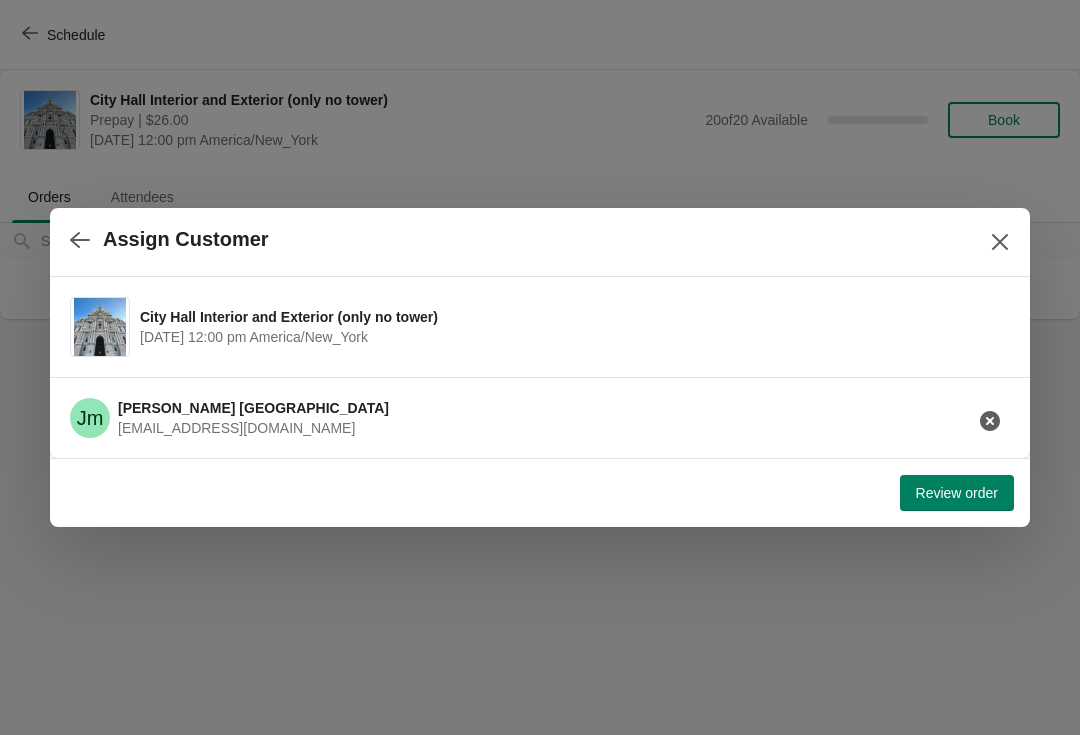 click on "Review order" at bounding box center (957, 493) 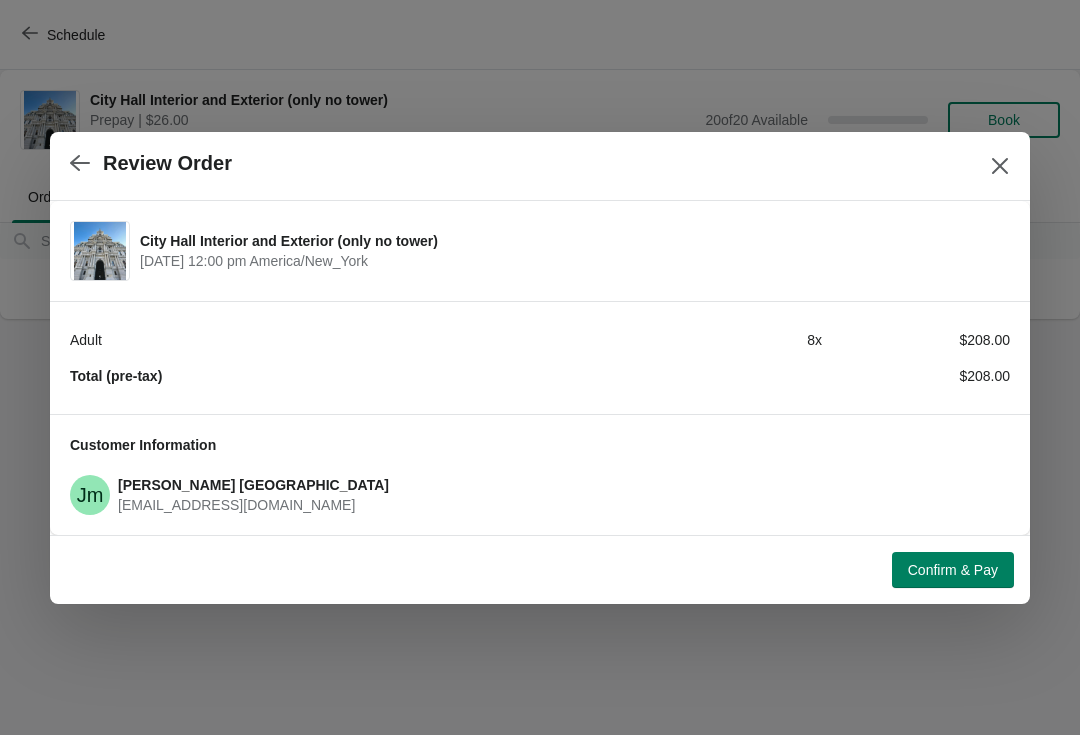 click on "Confirm & Pay" at bounding box center (953, 570) 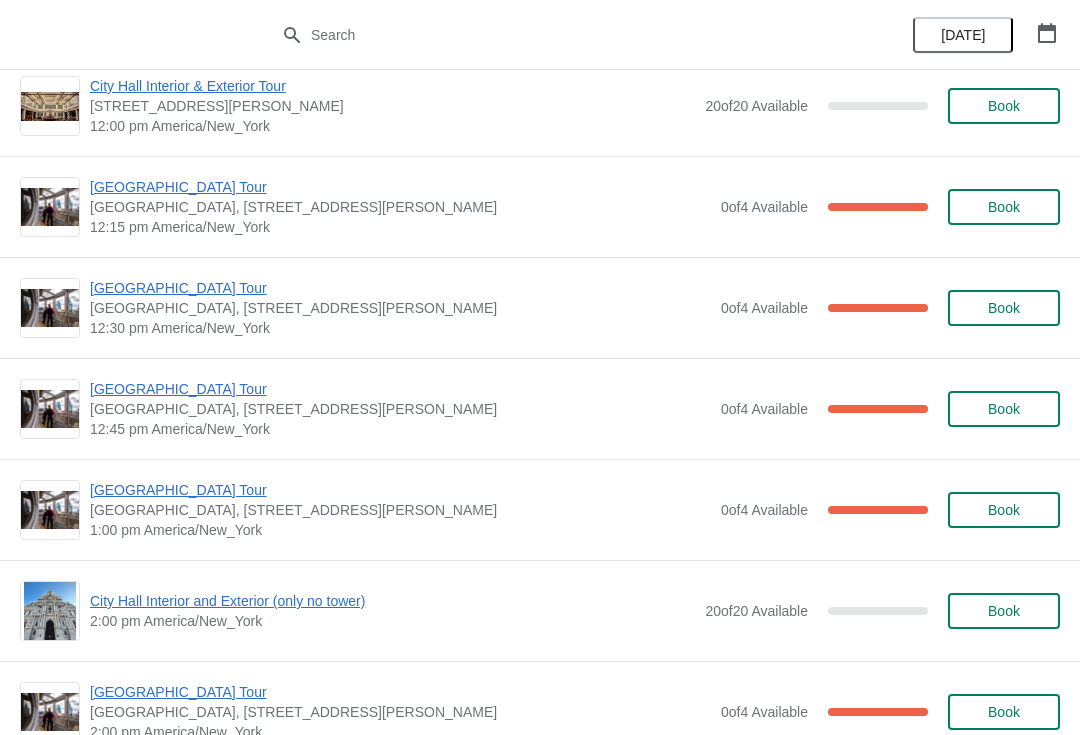 scroll, scrollTop: 1040, scrollLeft: 0, axis: vertical 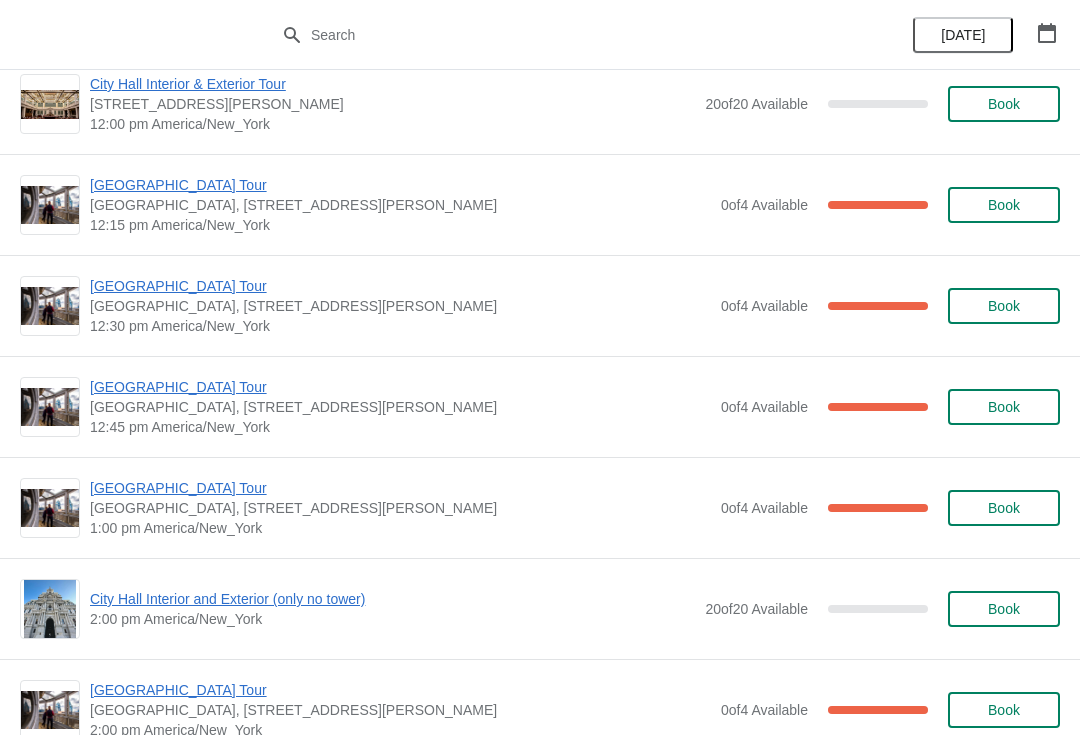 click on "[GEOGRAPHIC_DATA] Tour" at bounding box center [400, 286] 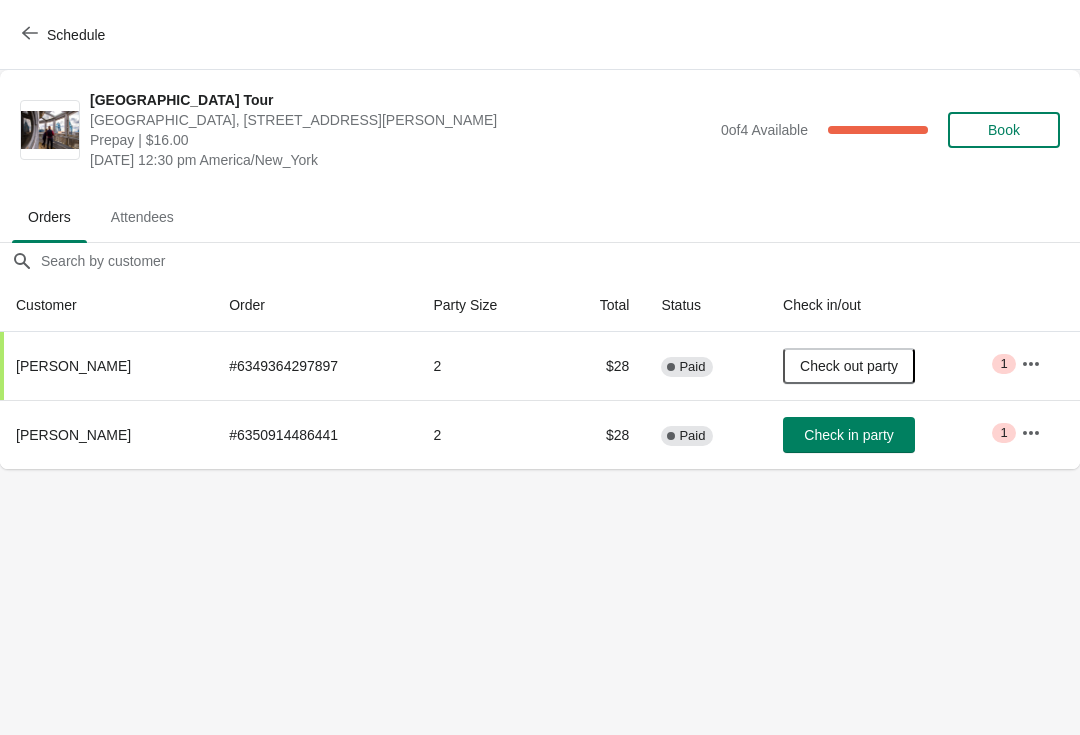 click on "Schedule" at bounding box center (65, 34) 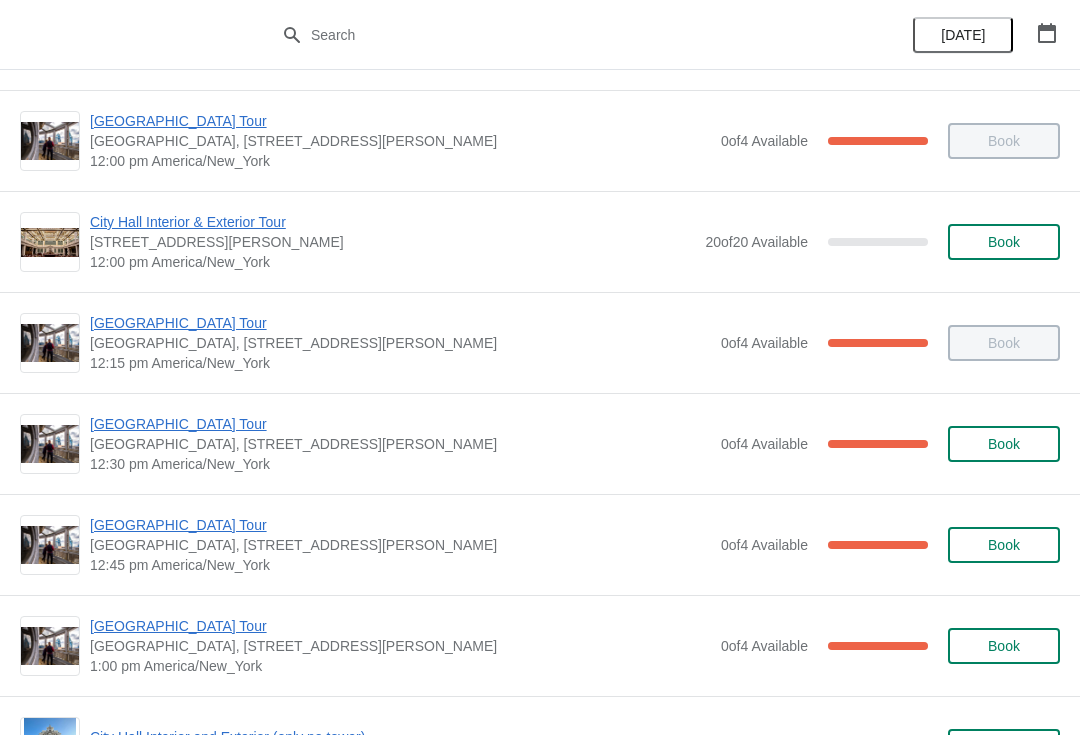 scroll, scrollTop: 900, scrollLeft: 0, axis: vertical 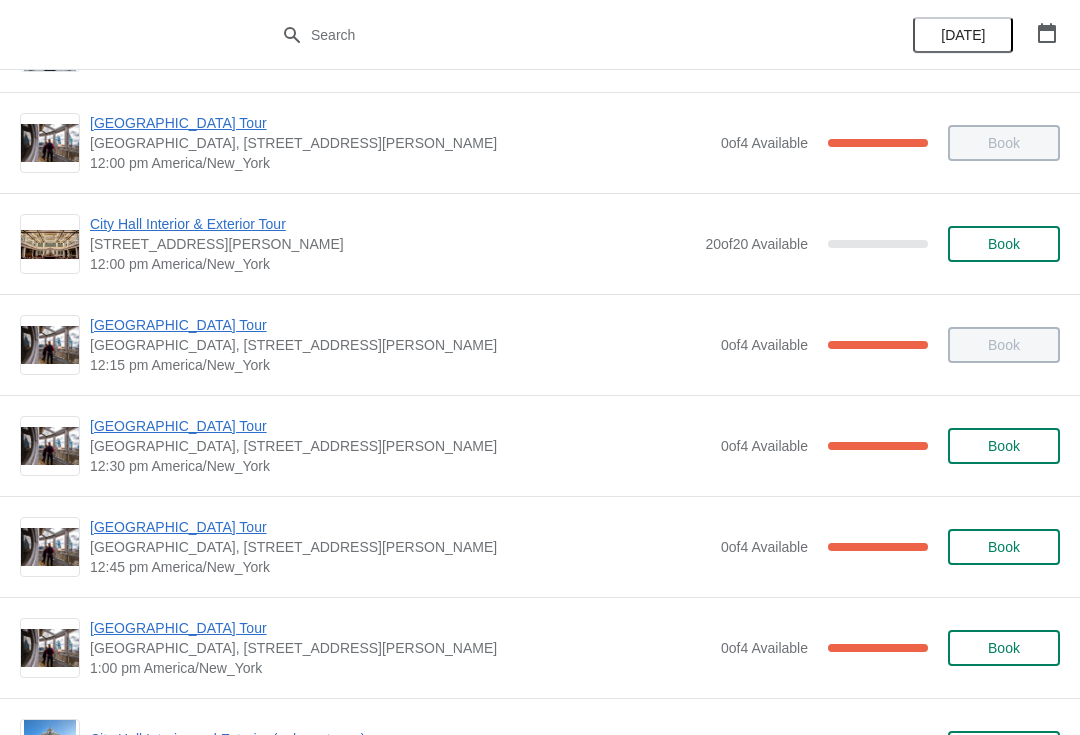 click on "[GEOGRAPHIC_DATA] Tour" at bounding box center (400, 426) 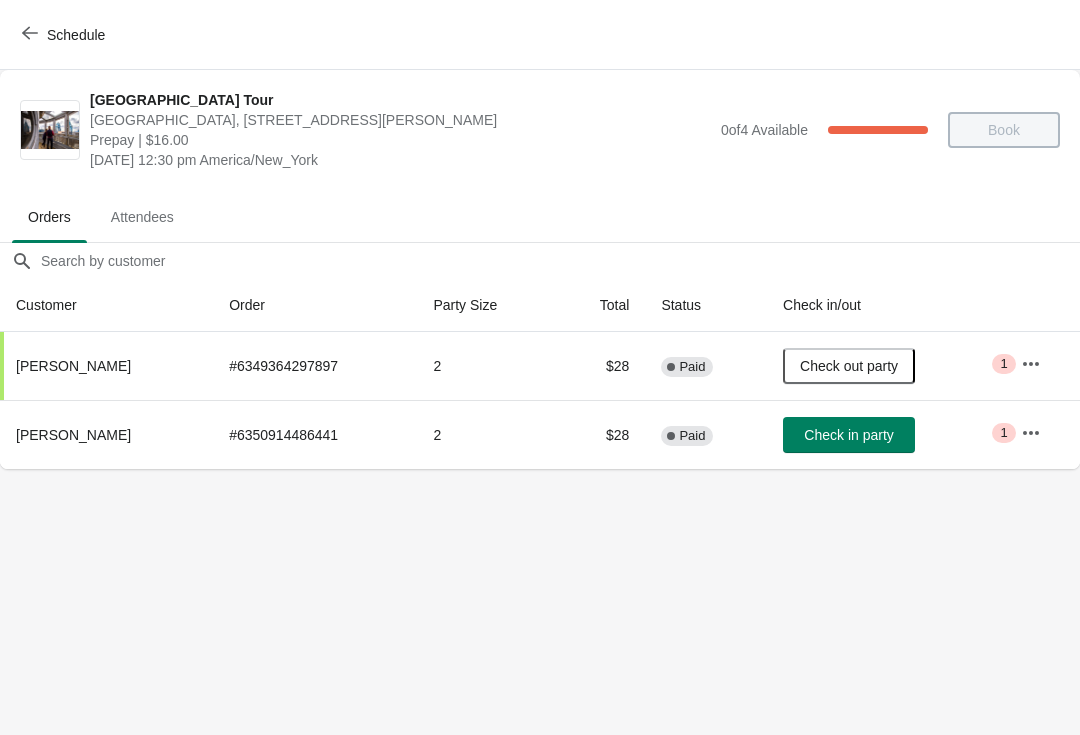 click on "Schedule" at bounding box center (65, 35) 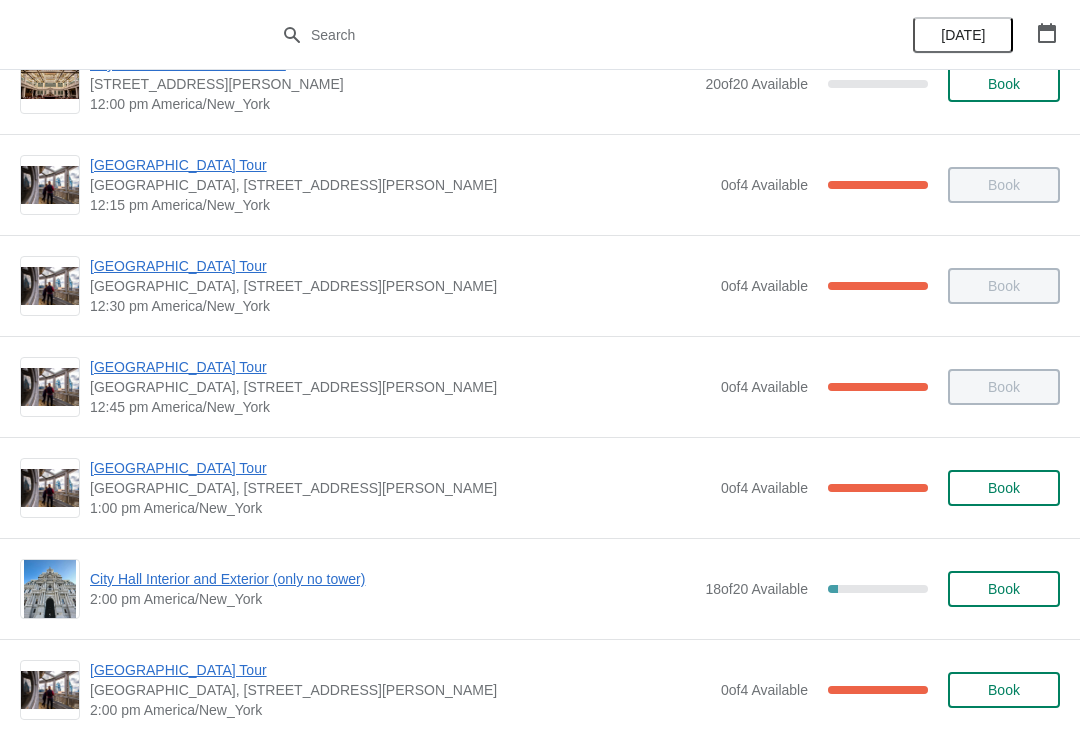 scroll, scrollTop: 1063, scrollLeft: 0, axis: vertical 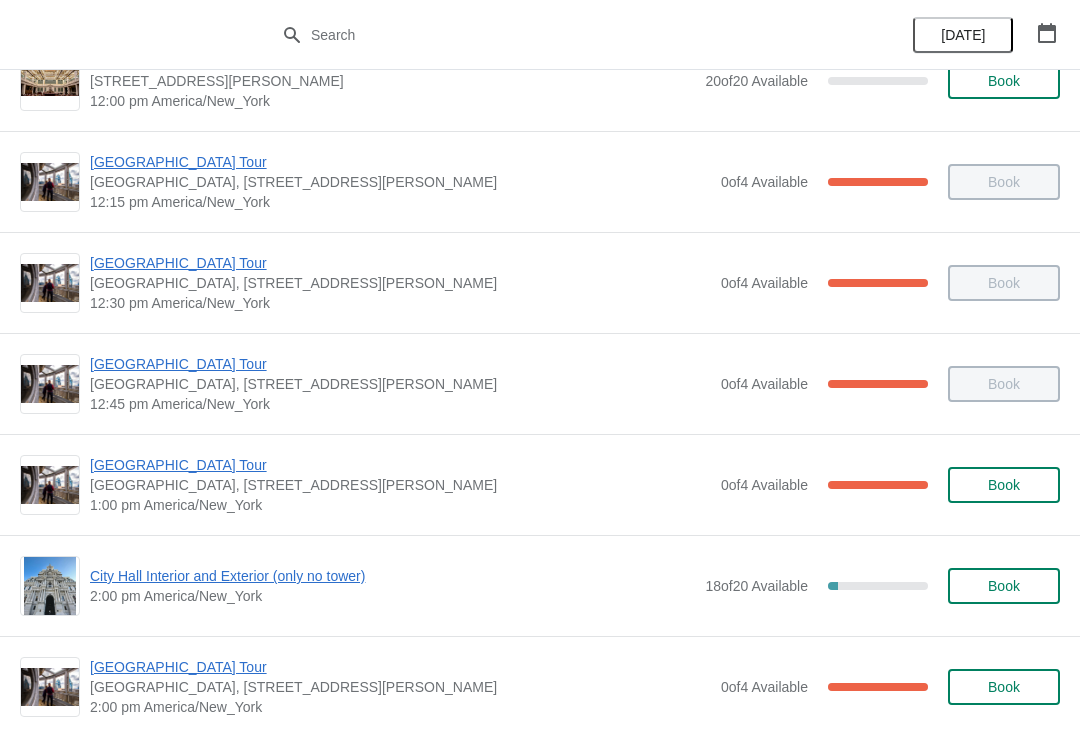 click on "[GEOGRAPHIC_DATA] Tour" at bounding box center [400, 465] 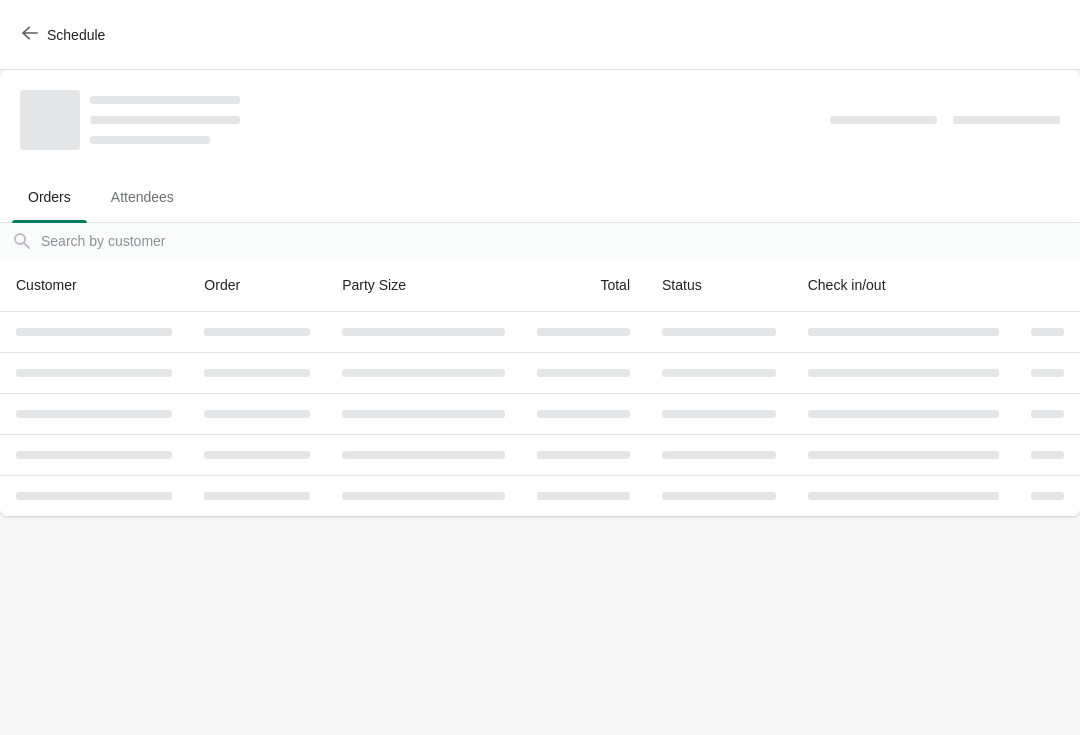 scroll, scrollTop: 0, scrollLeft: 0, axis: both 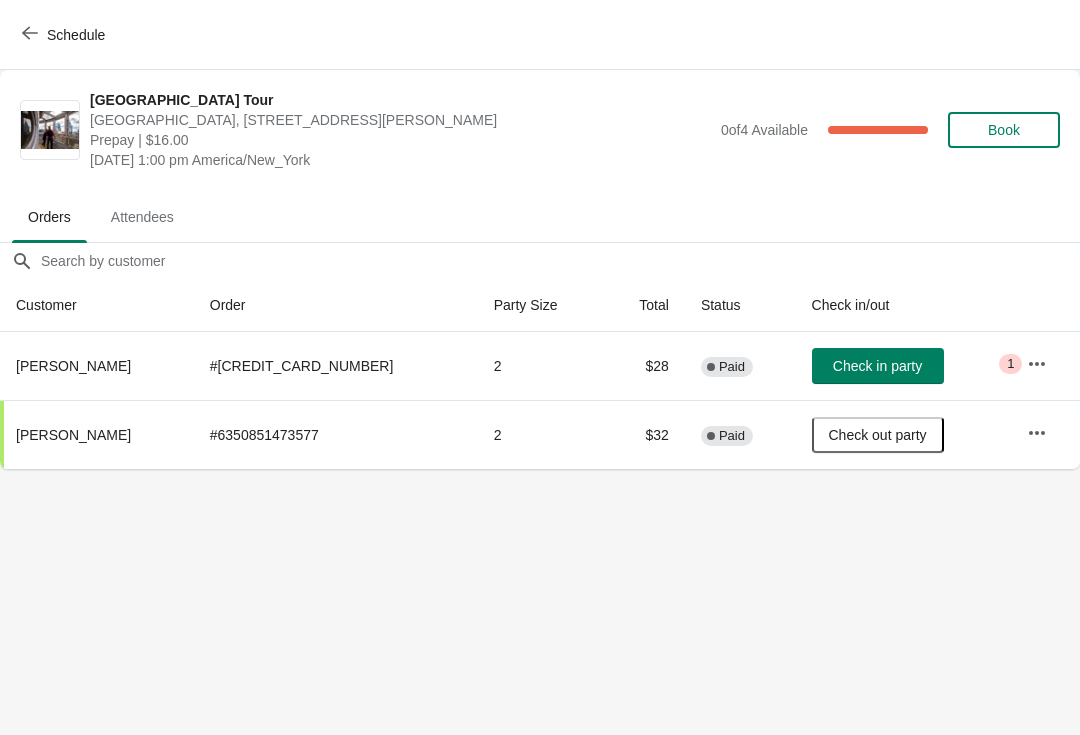 click on "Check in party" at bounding box center [877, 366] 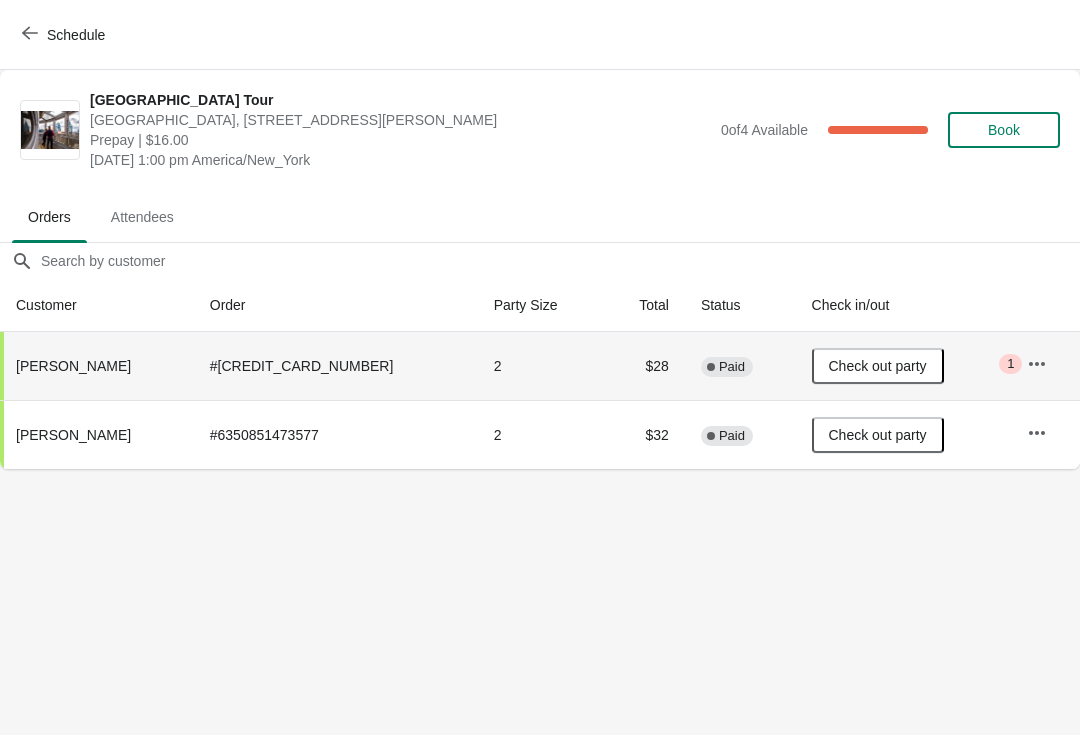 click on "Schedule" at bounding box center (65, 35) 